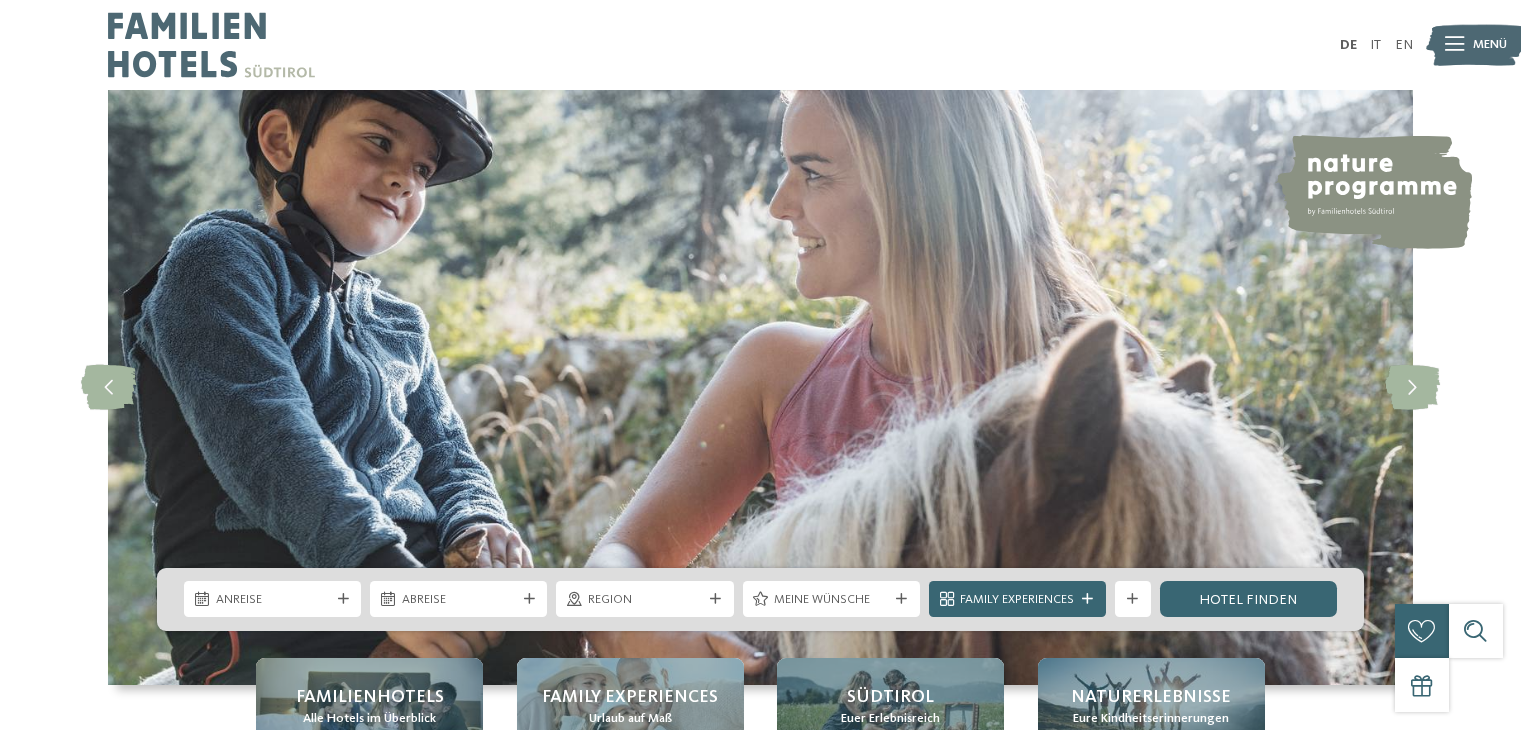 scroll, scrollTop: 233, scrollLeft: 0, axis: vertical 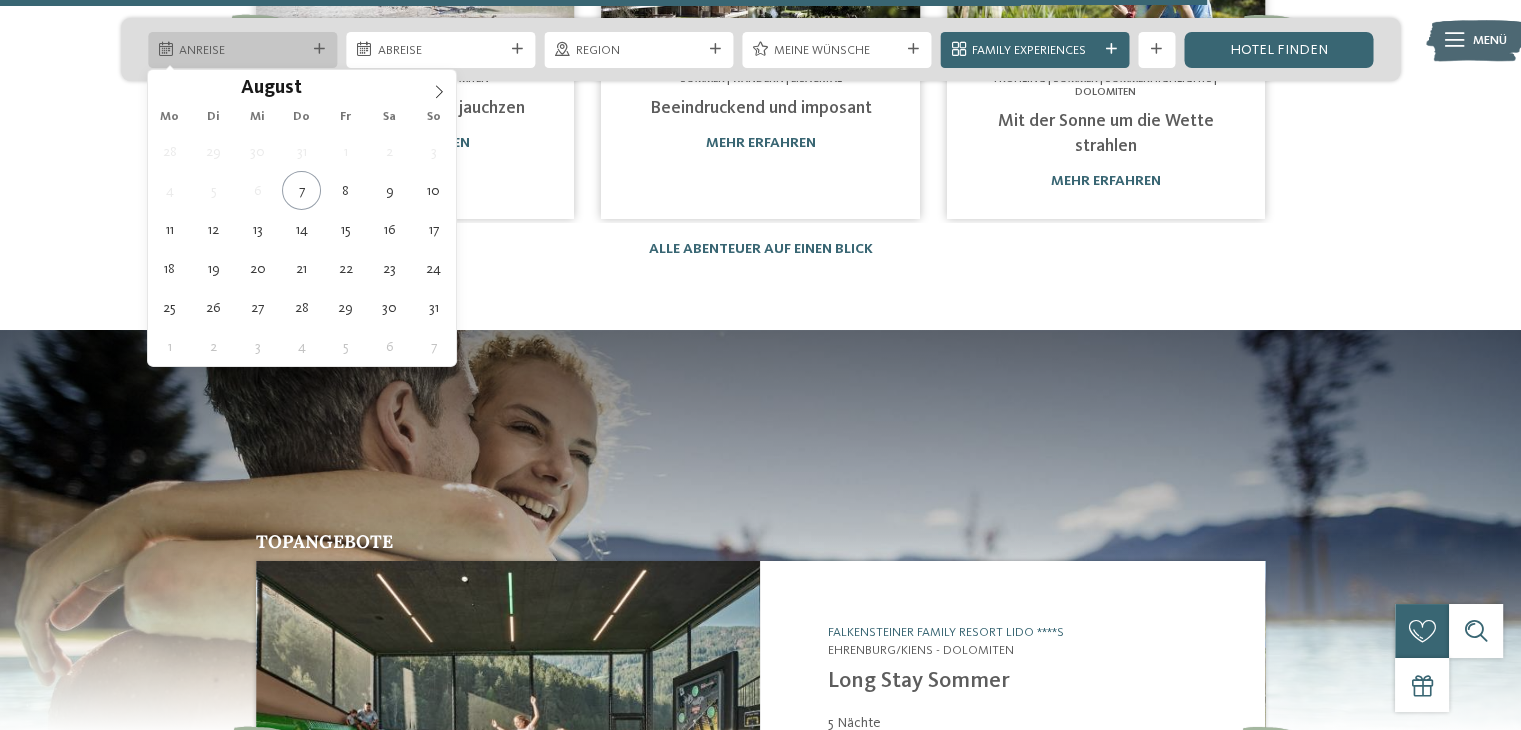 click on "Anreise" at bounding box center [242, 51] 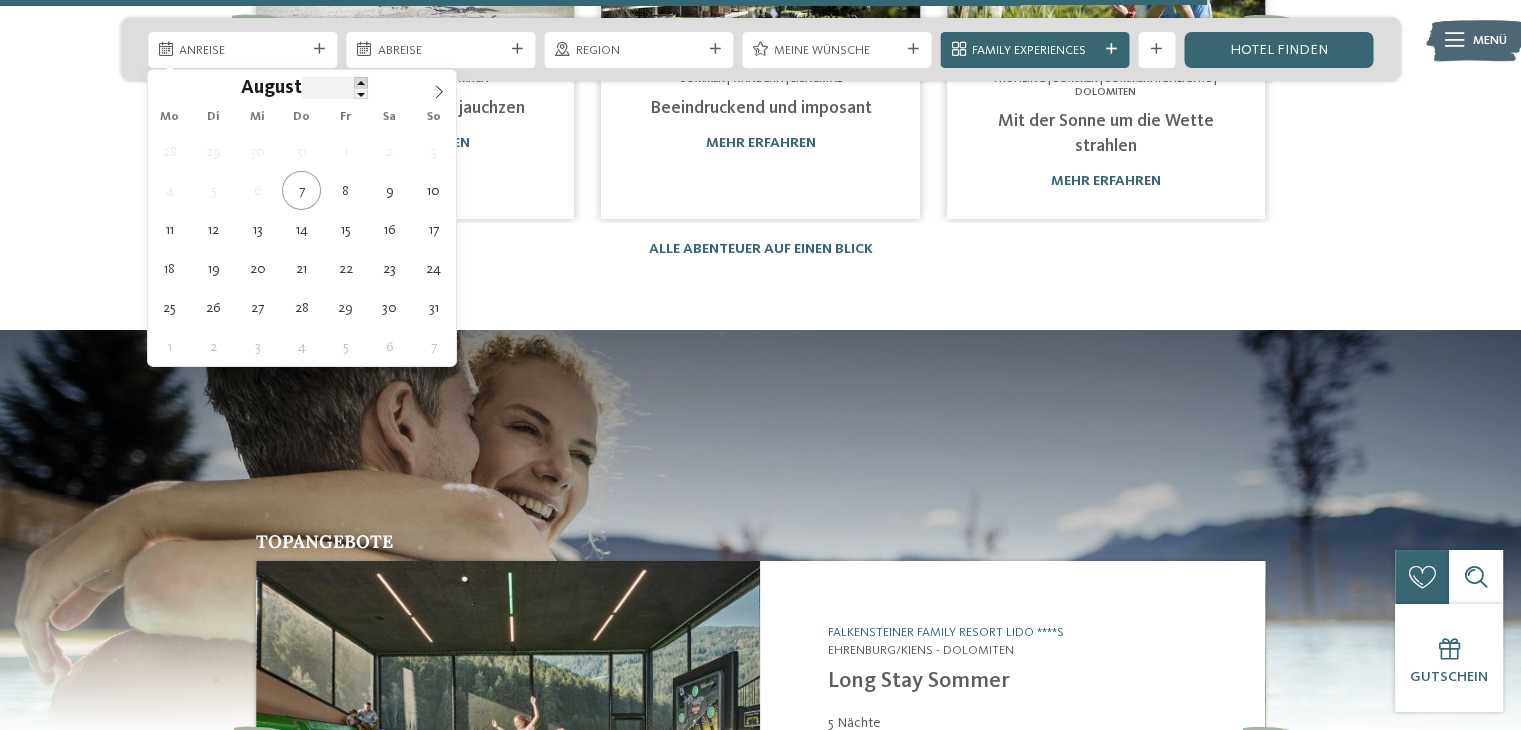 type on "****" 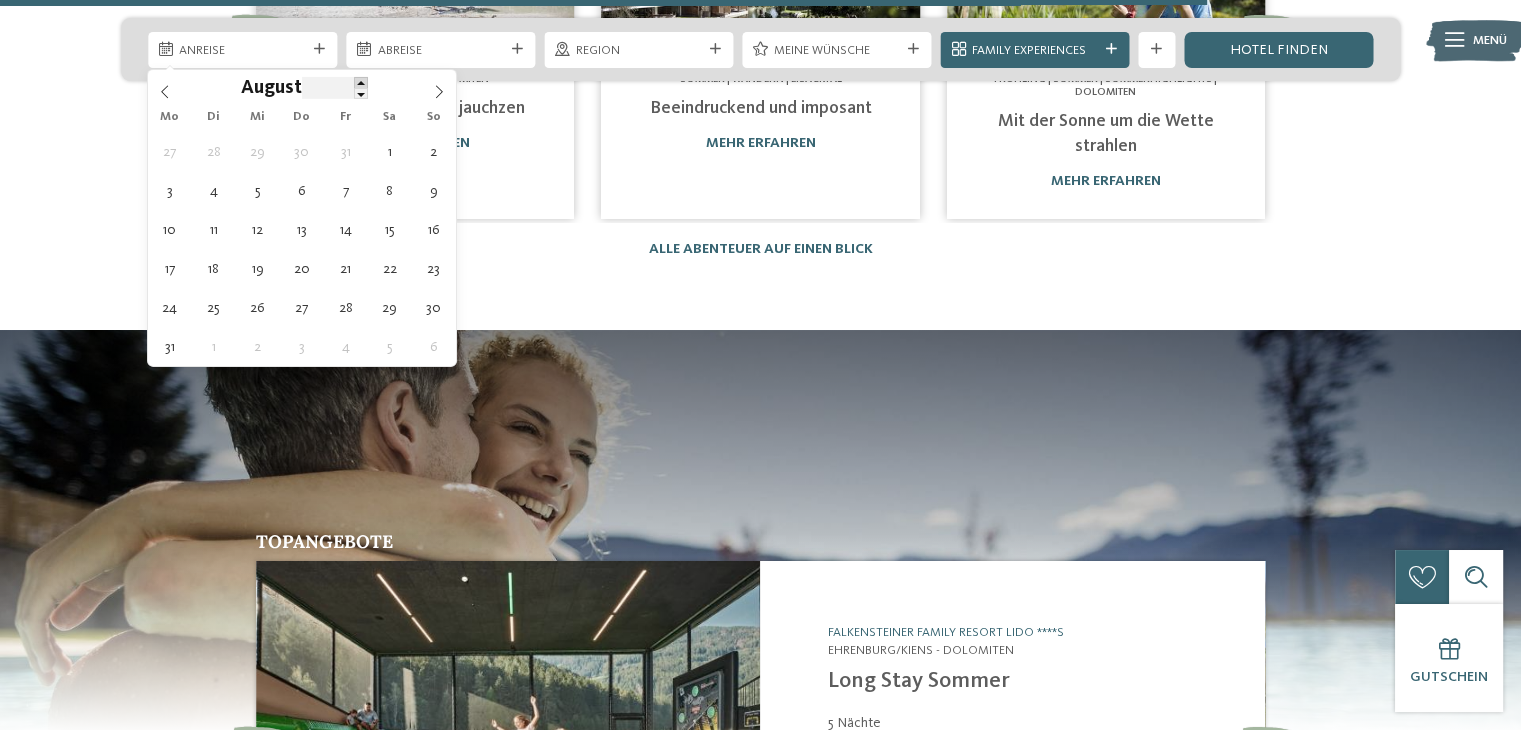 click at bounding box center [361, 82] 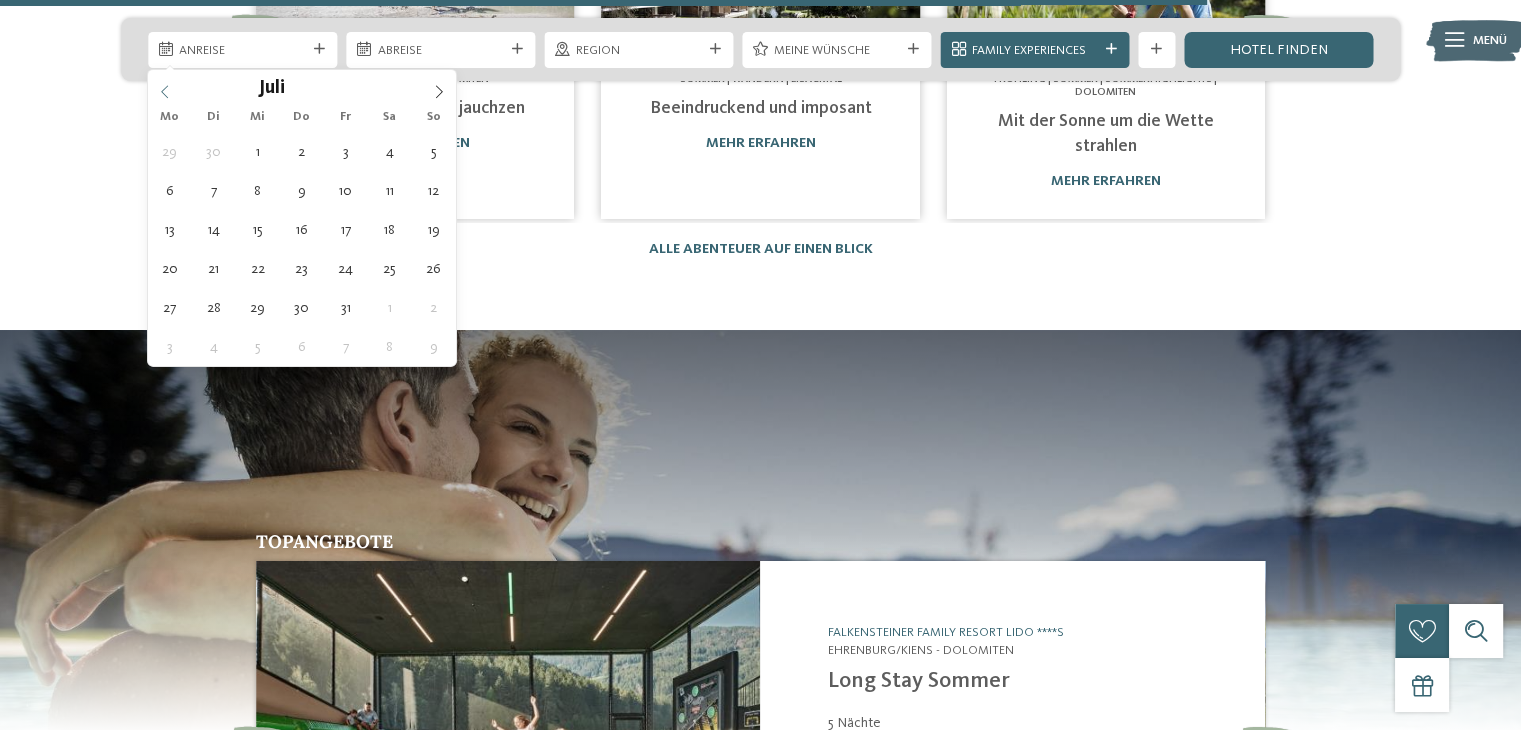 click at bounding box center (165, 87) 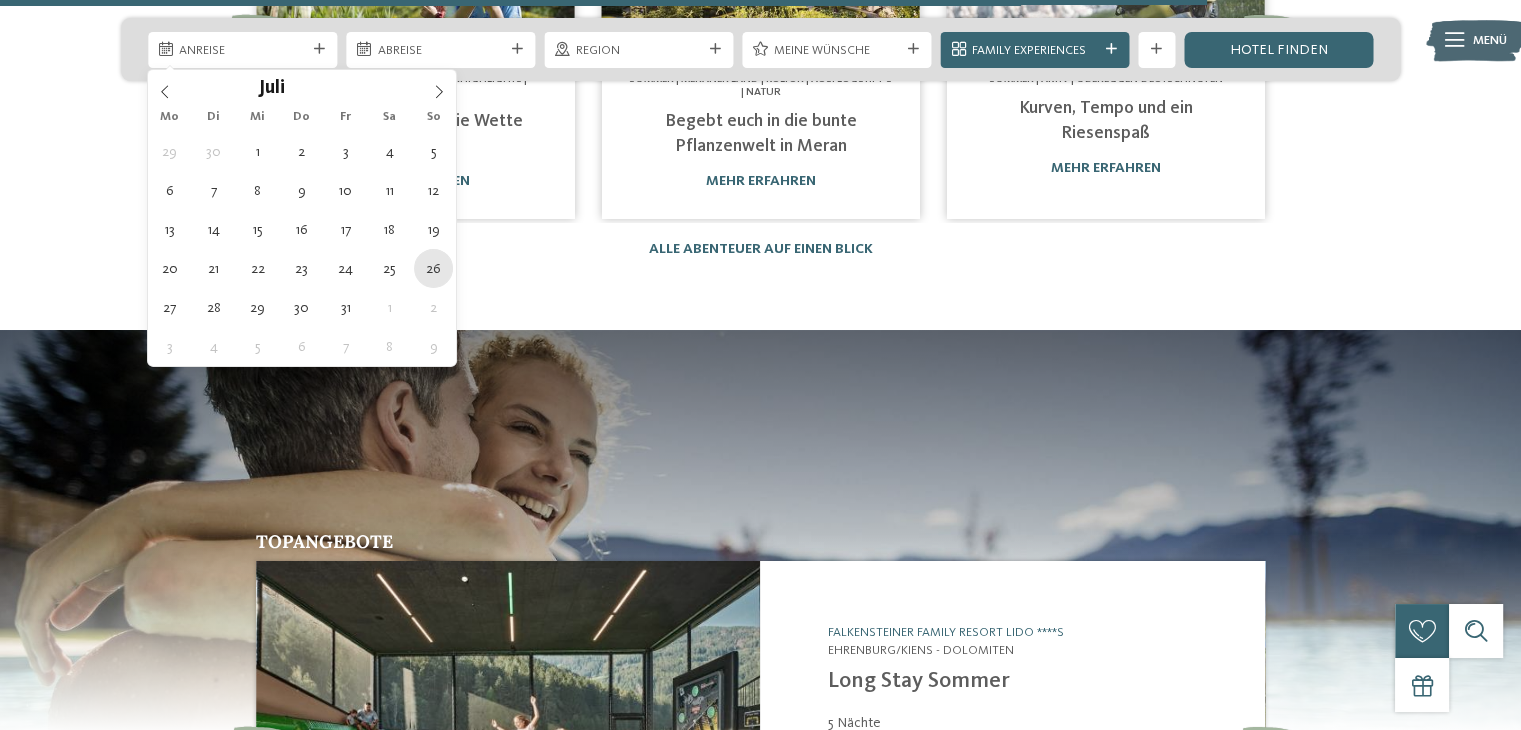 type on "26.07.2026" 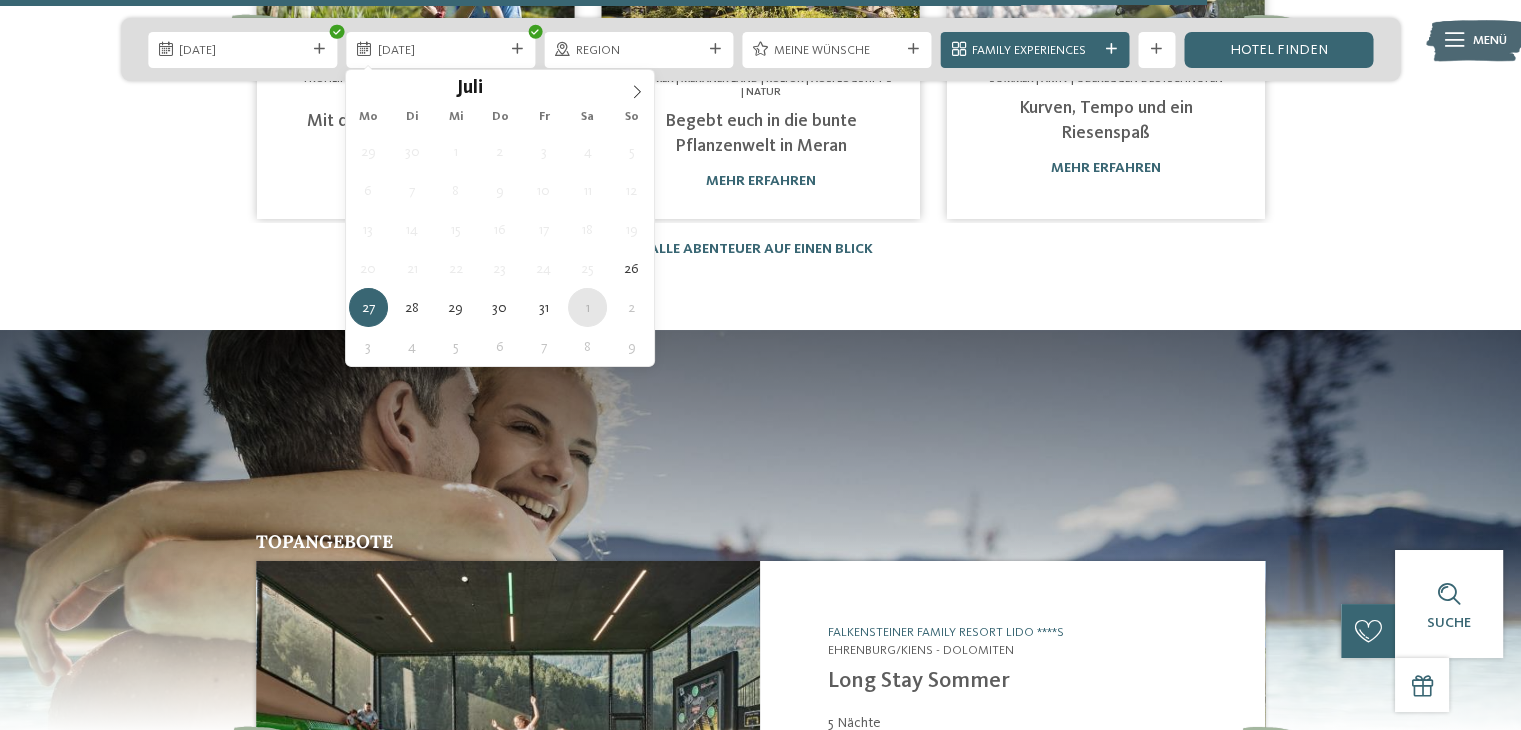 type on "01.08.2026" 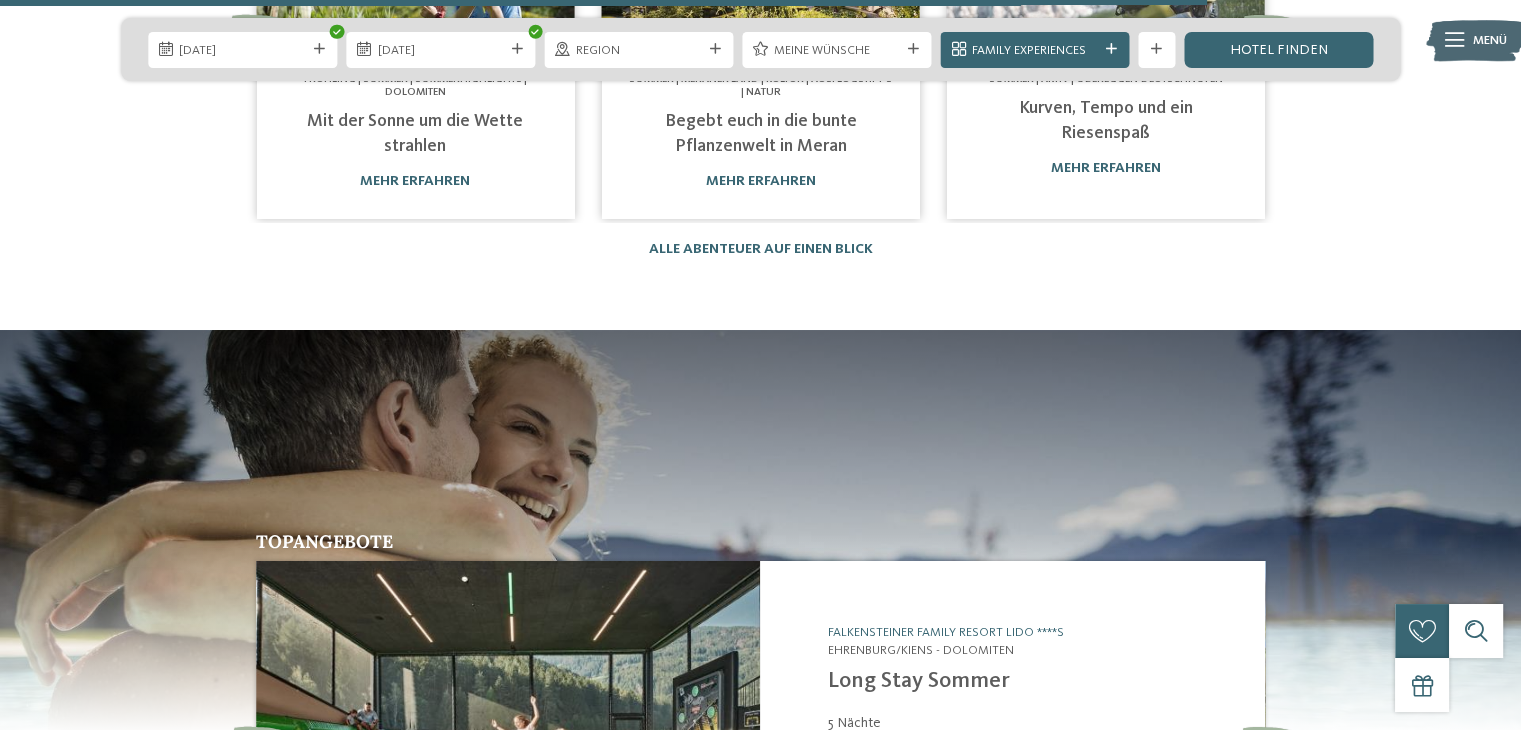 click at bounding box center (715, 49) 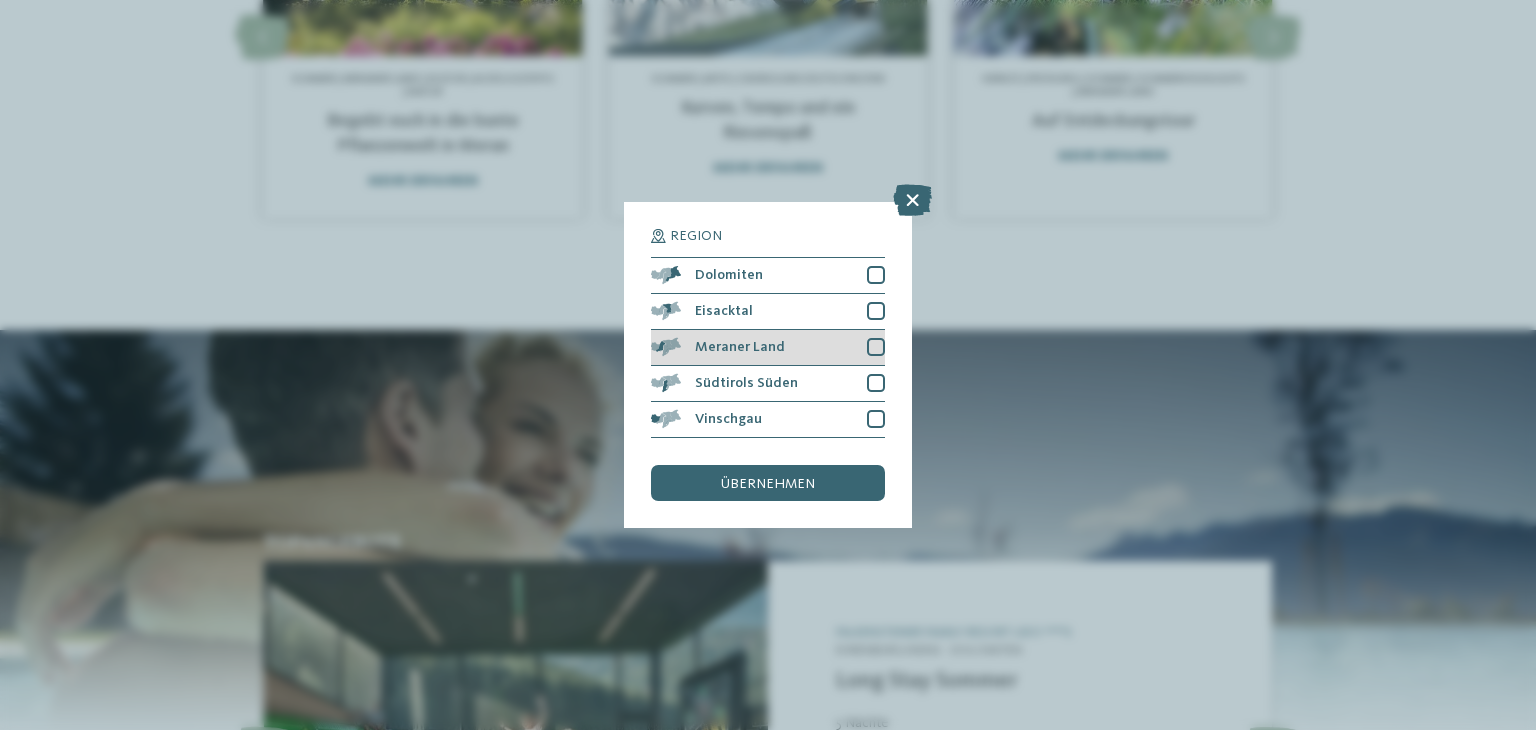 click at bounding box center [876, 347] 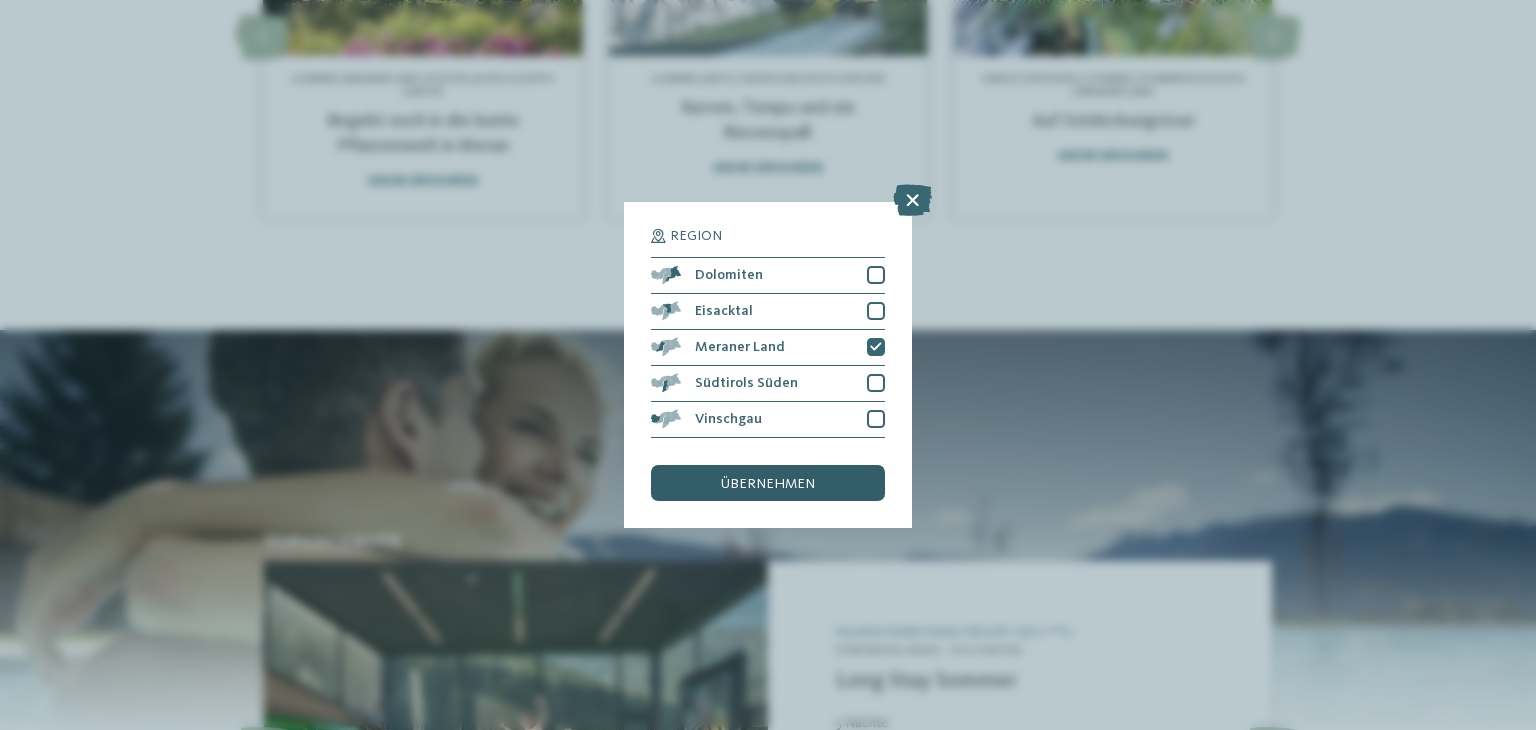 click on "übernehmen" at bounding box center (768, 483) 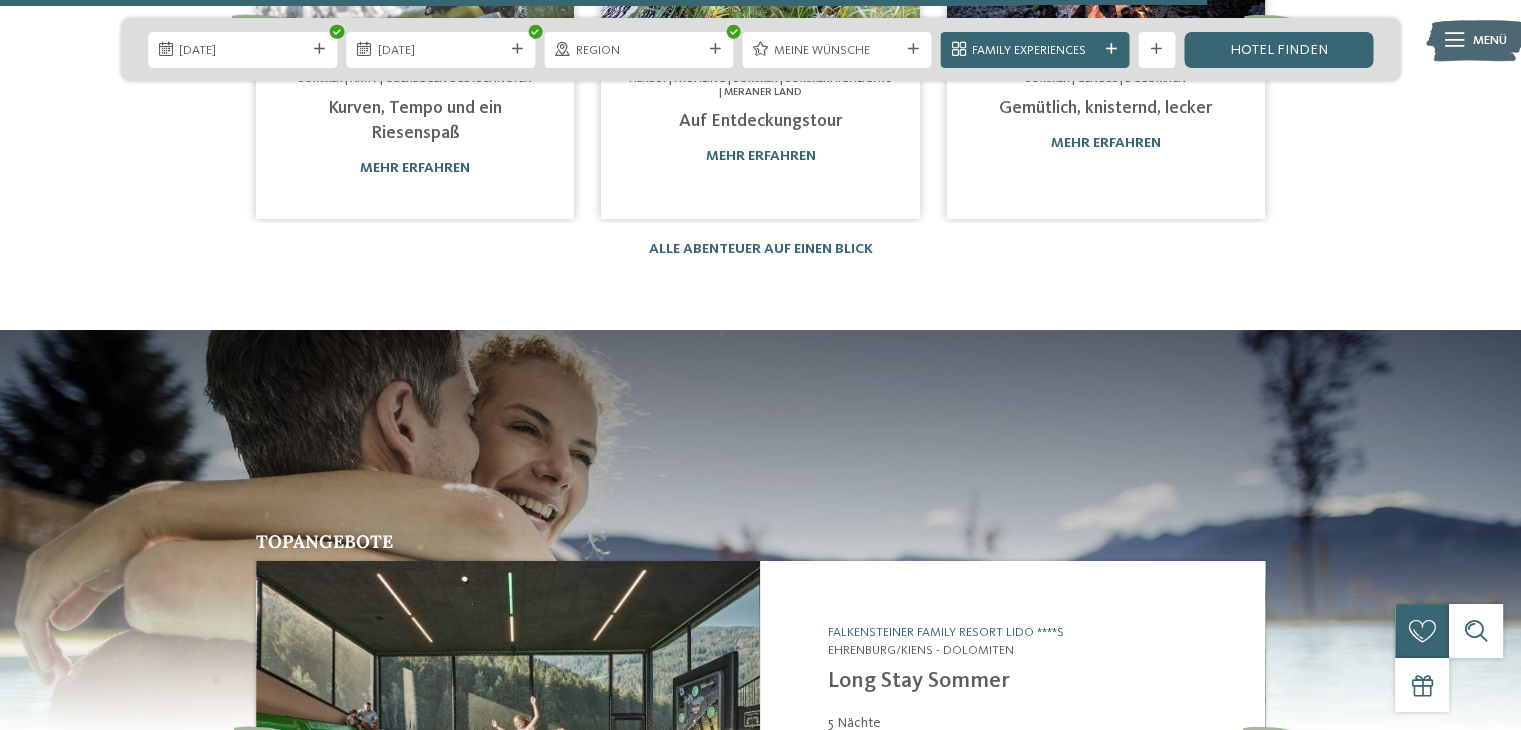 click at bounding box center (913, 49) 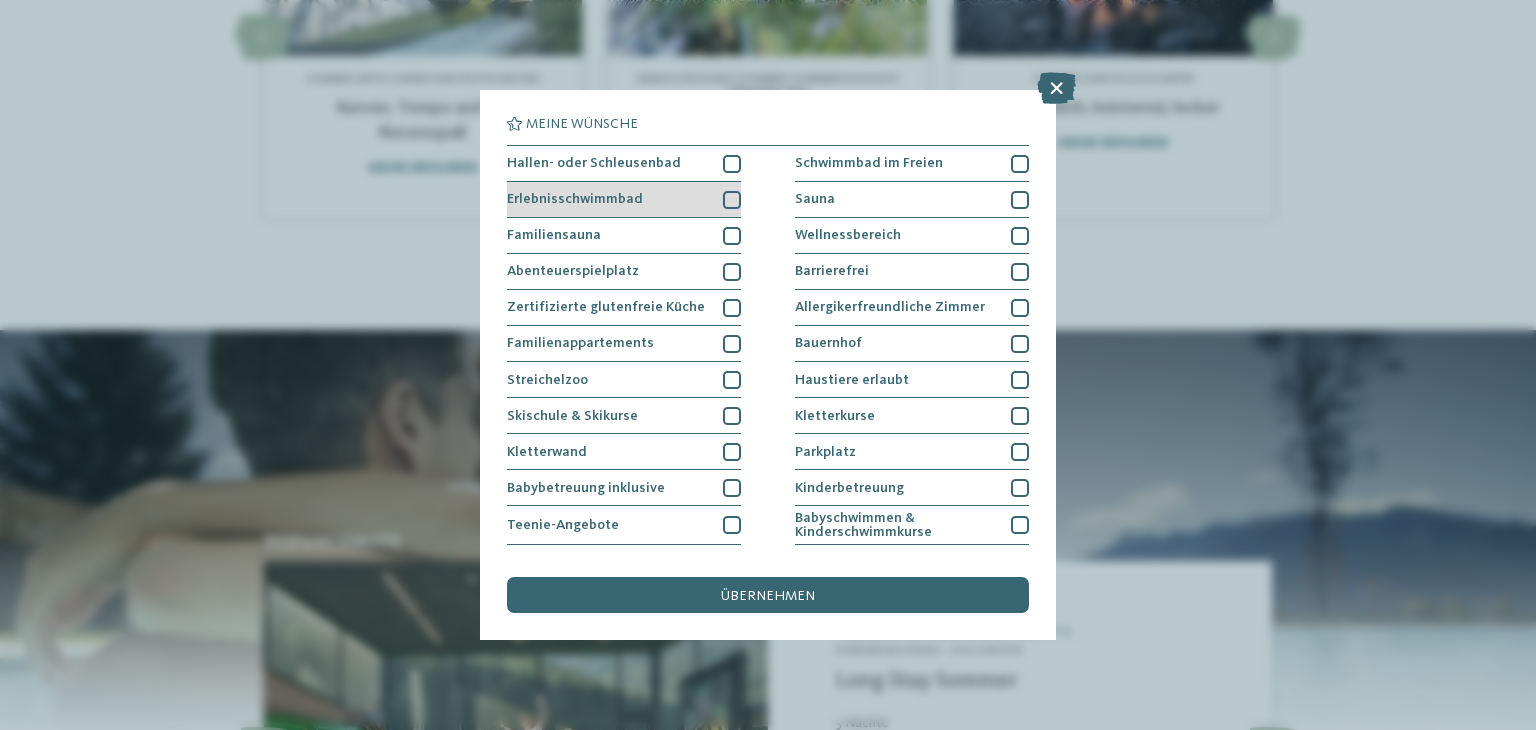 click at bounding box center (732, 200) 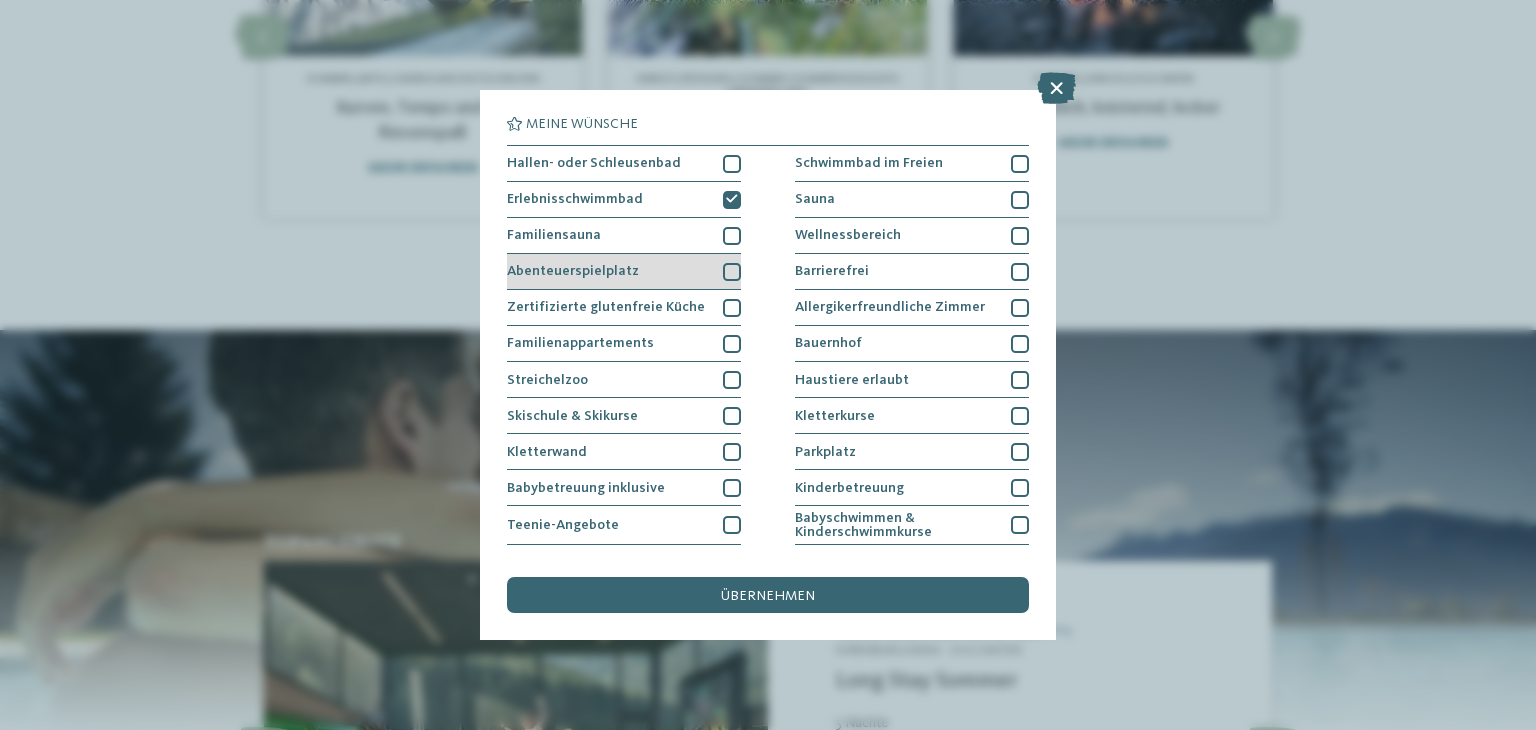 click at bounding box center (732, 272) 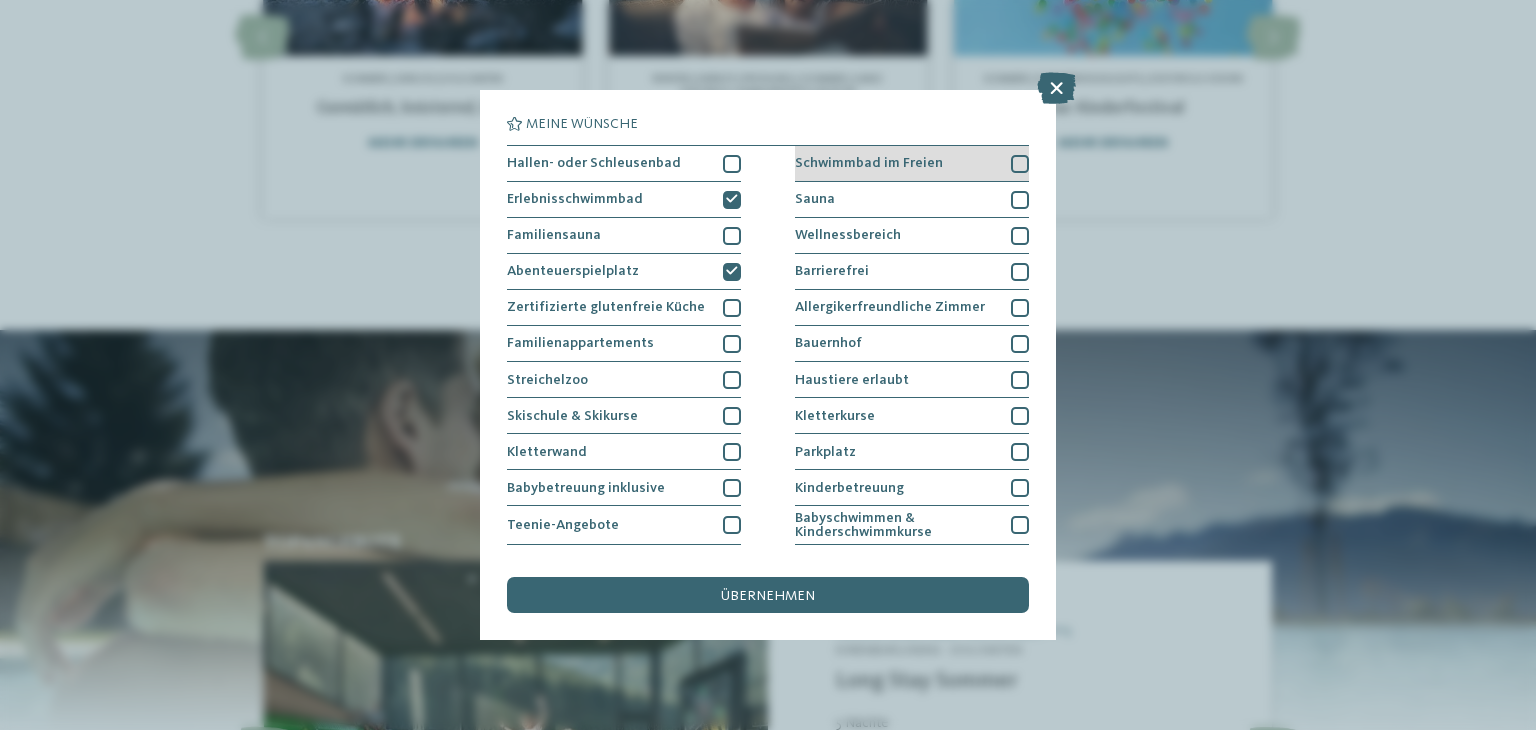 click at bounding box center (1020, 164) 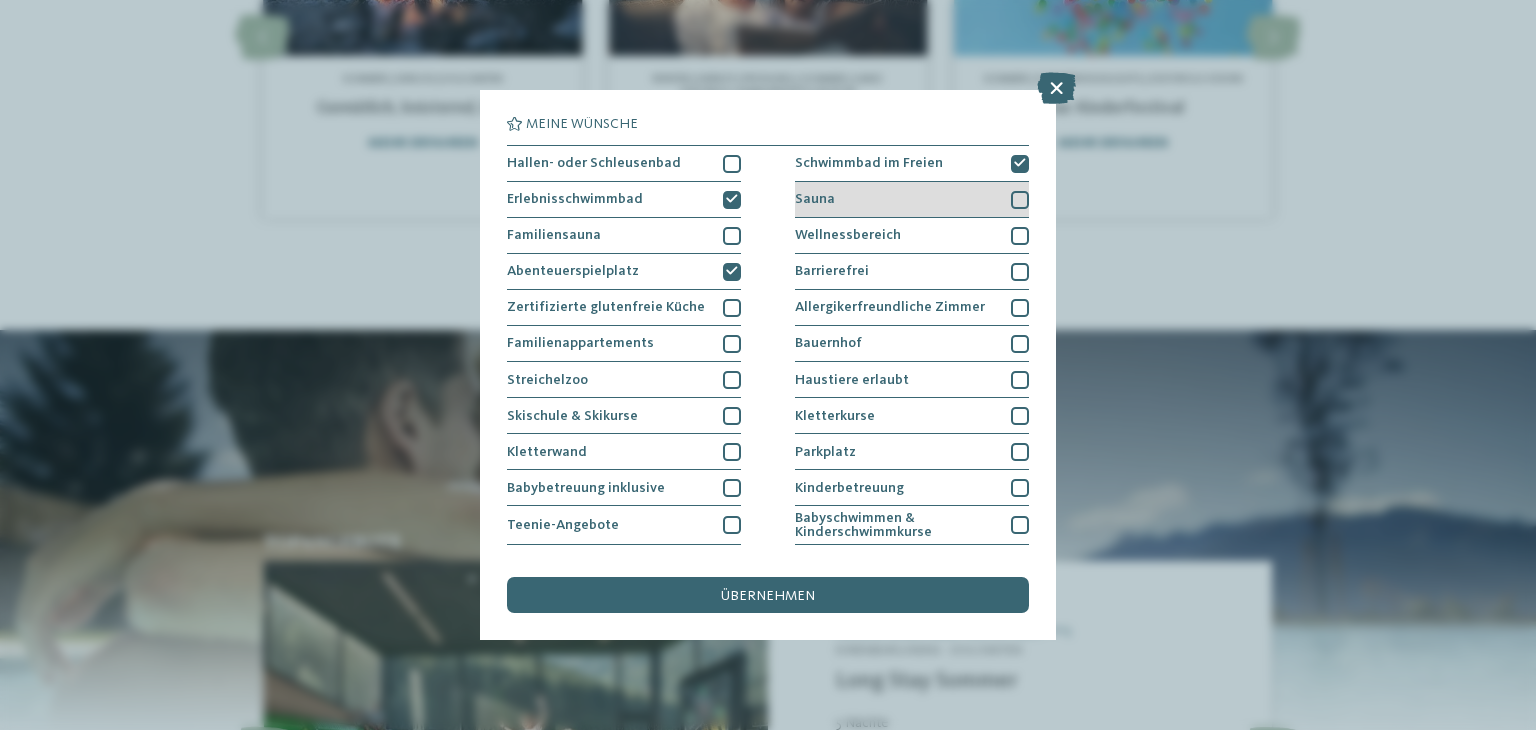 click at bounding box center (1020, 200) 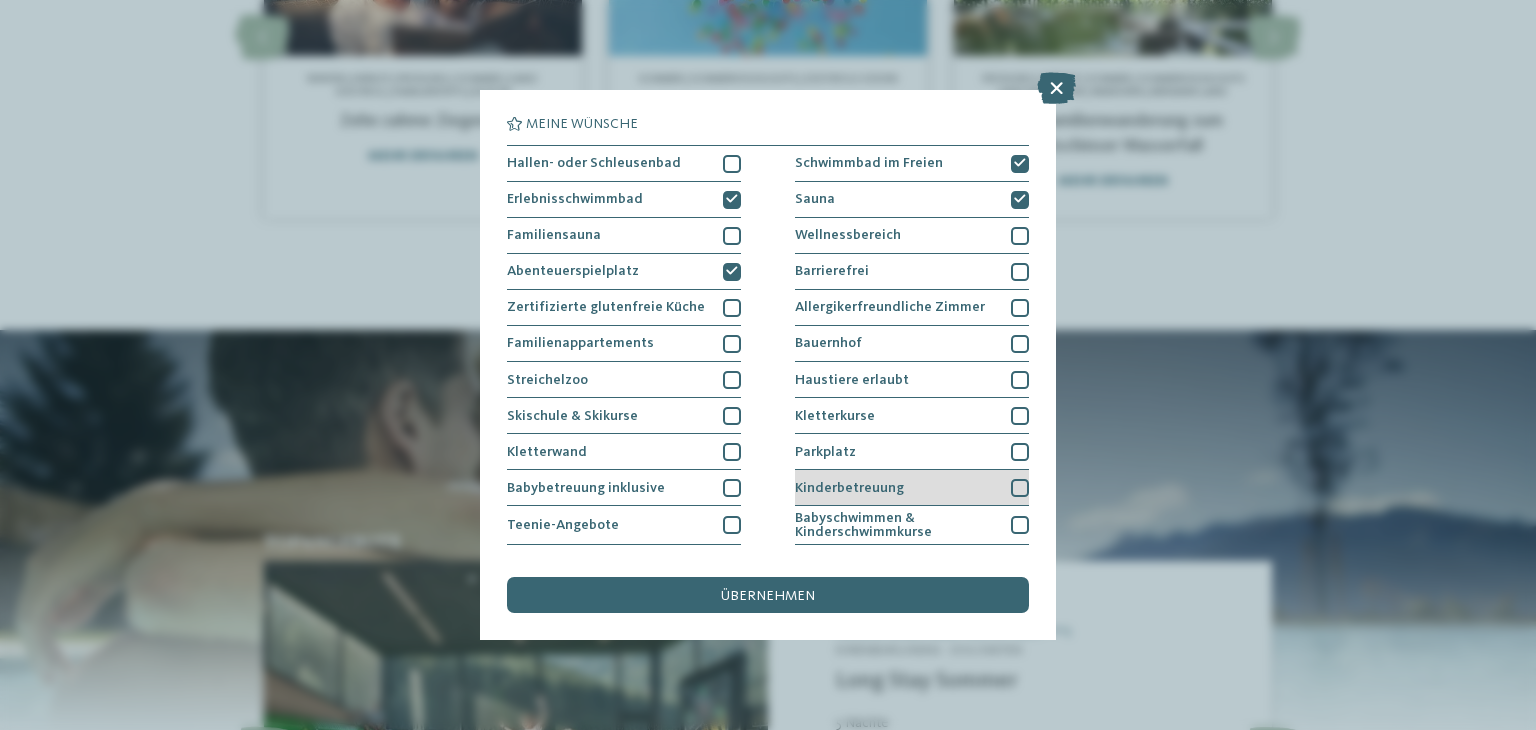 click at bounding box center (1020, 488) 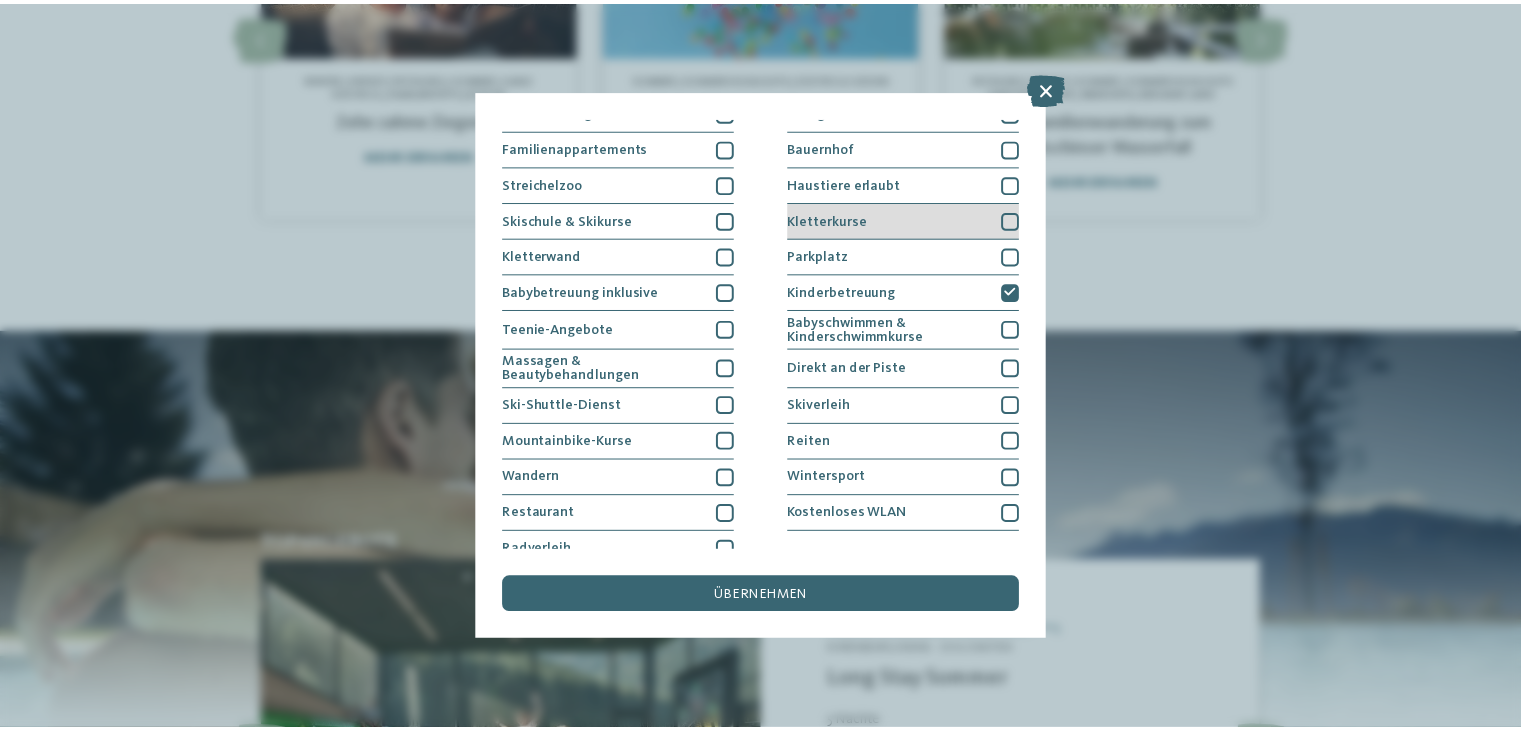 scroll, scrollTop: 200, scrollLeft: 0, axis: vertical 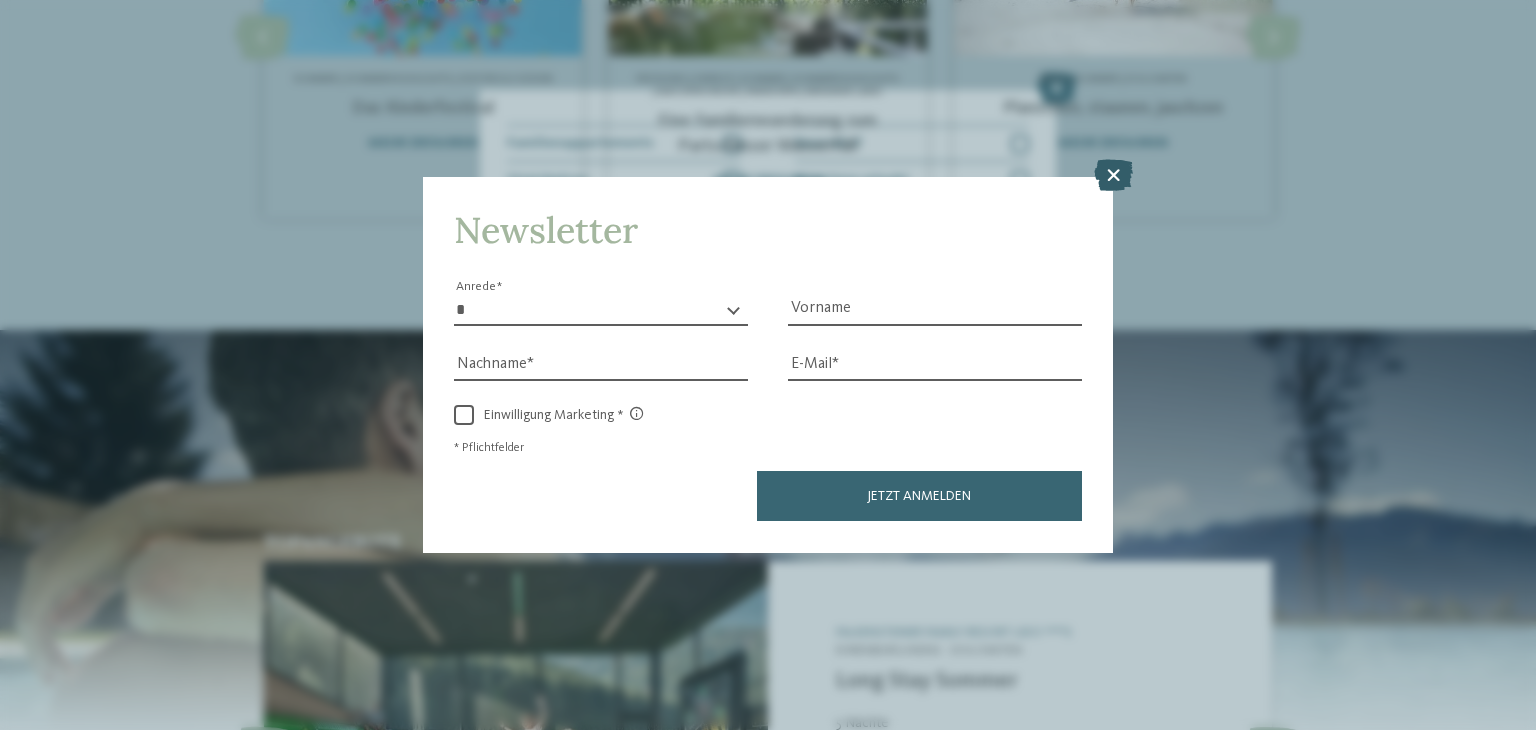 click at bounding box center [1113, 176] 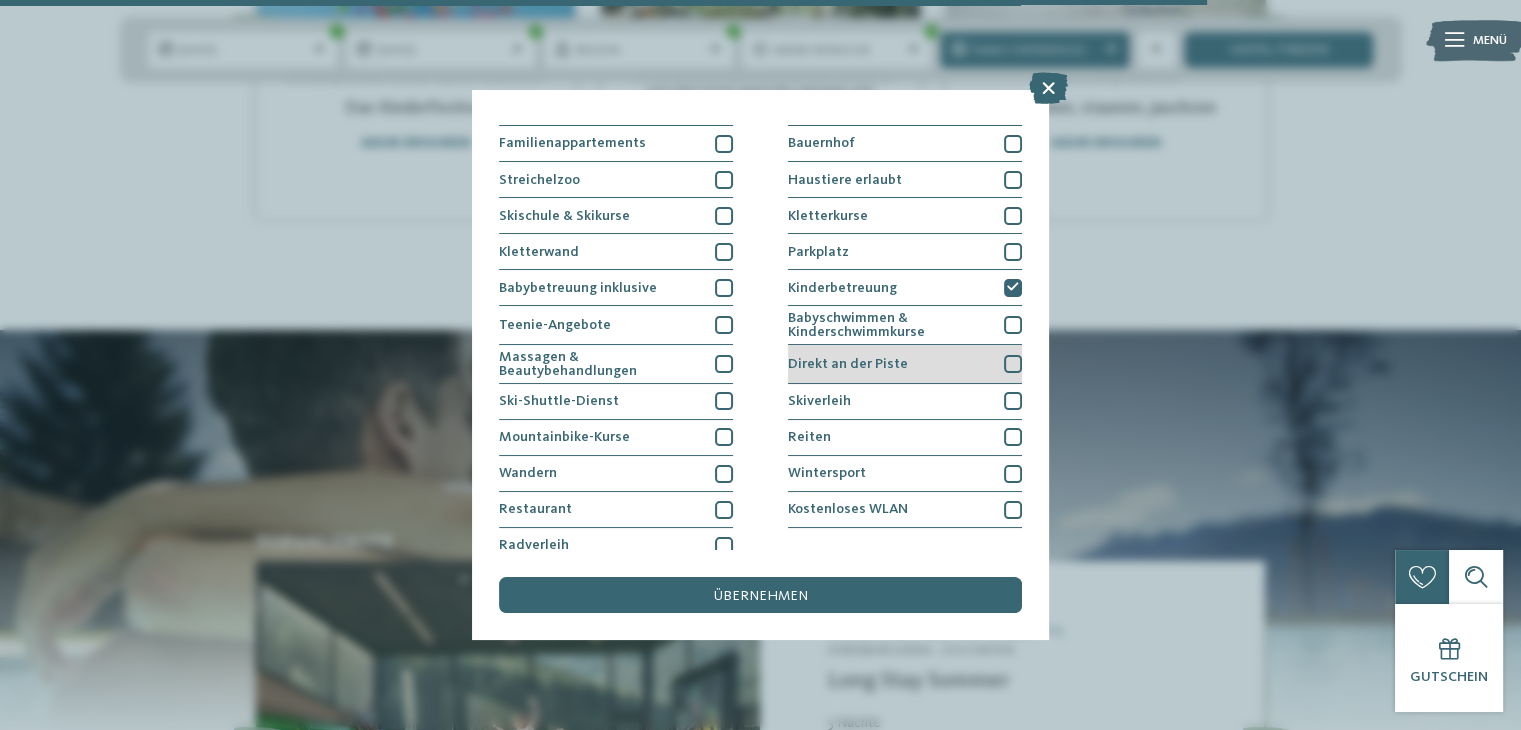 scroll, scrollTop: 213, scrollLeft: 0, axis: vertical 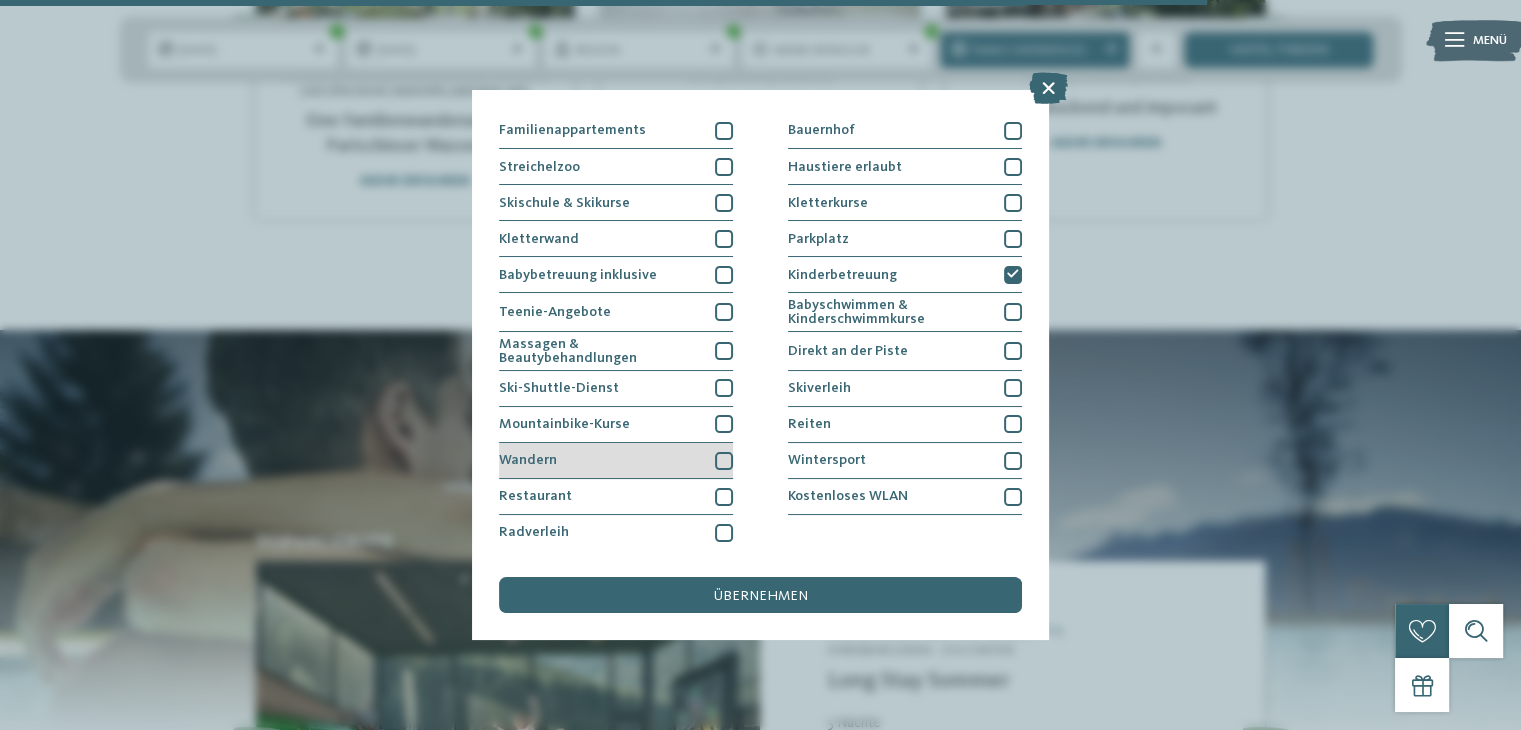 click at bounding box center [724, 461] 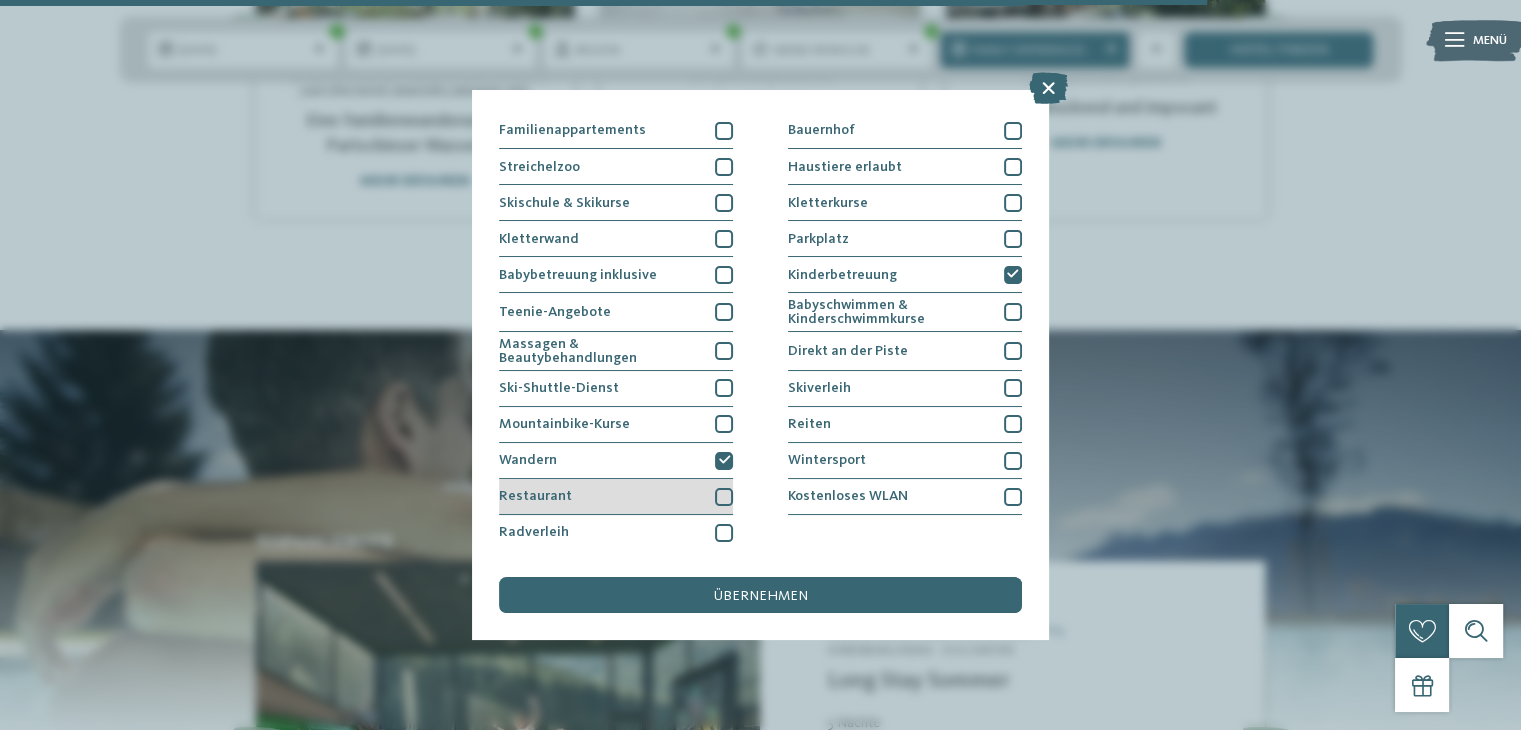 click at bounding box center [724, 497] 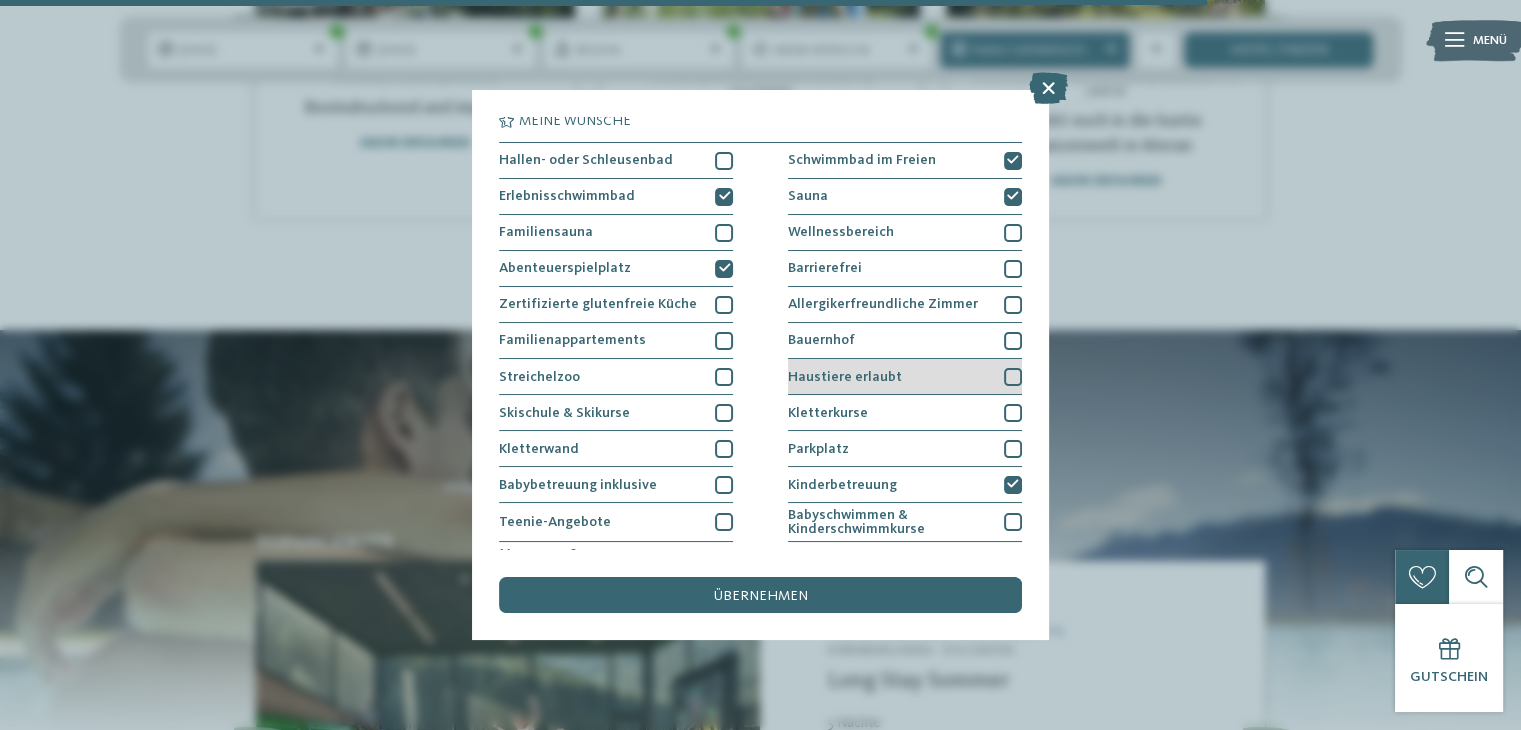 scroll, scrollTop: 0, scrollLeft: 0, axis: both 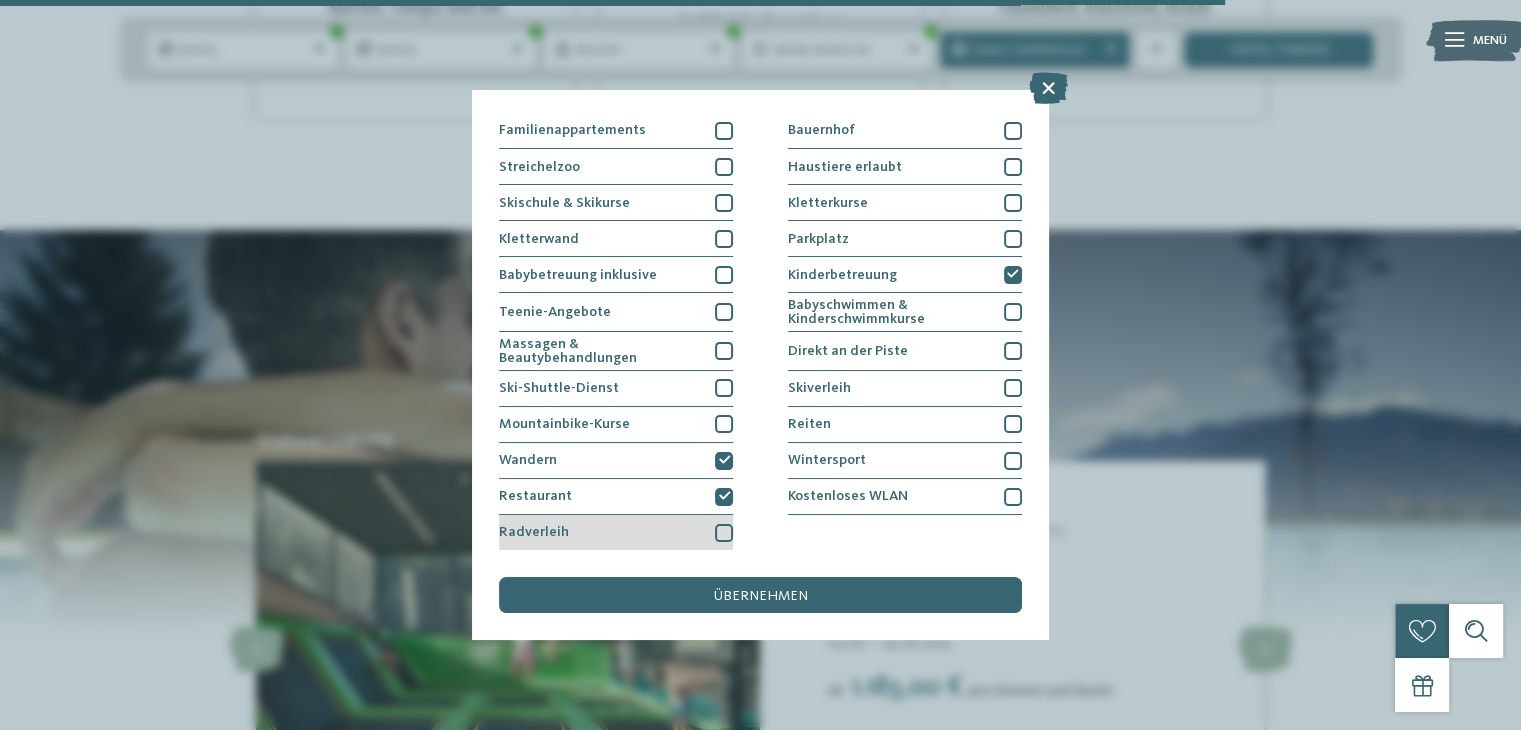 click at bounding box center [724, 533] 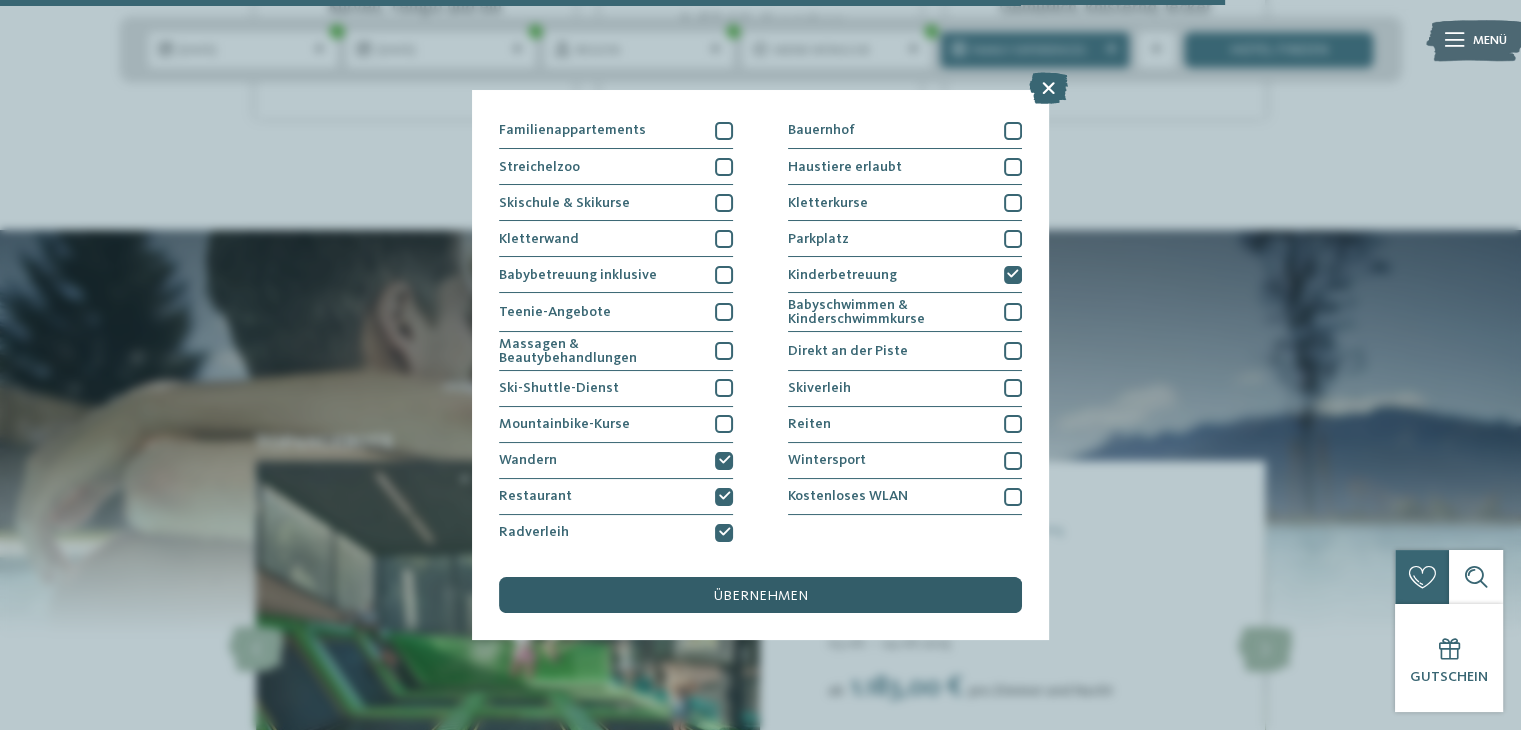 click on "übernehmen" at bounding box center [761, 596] 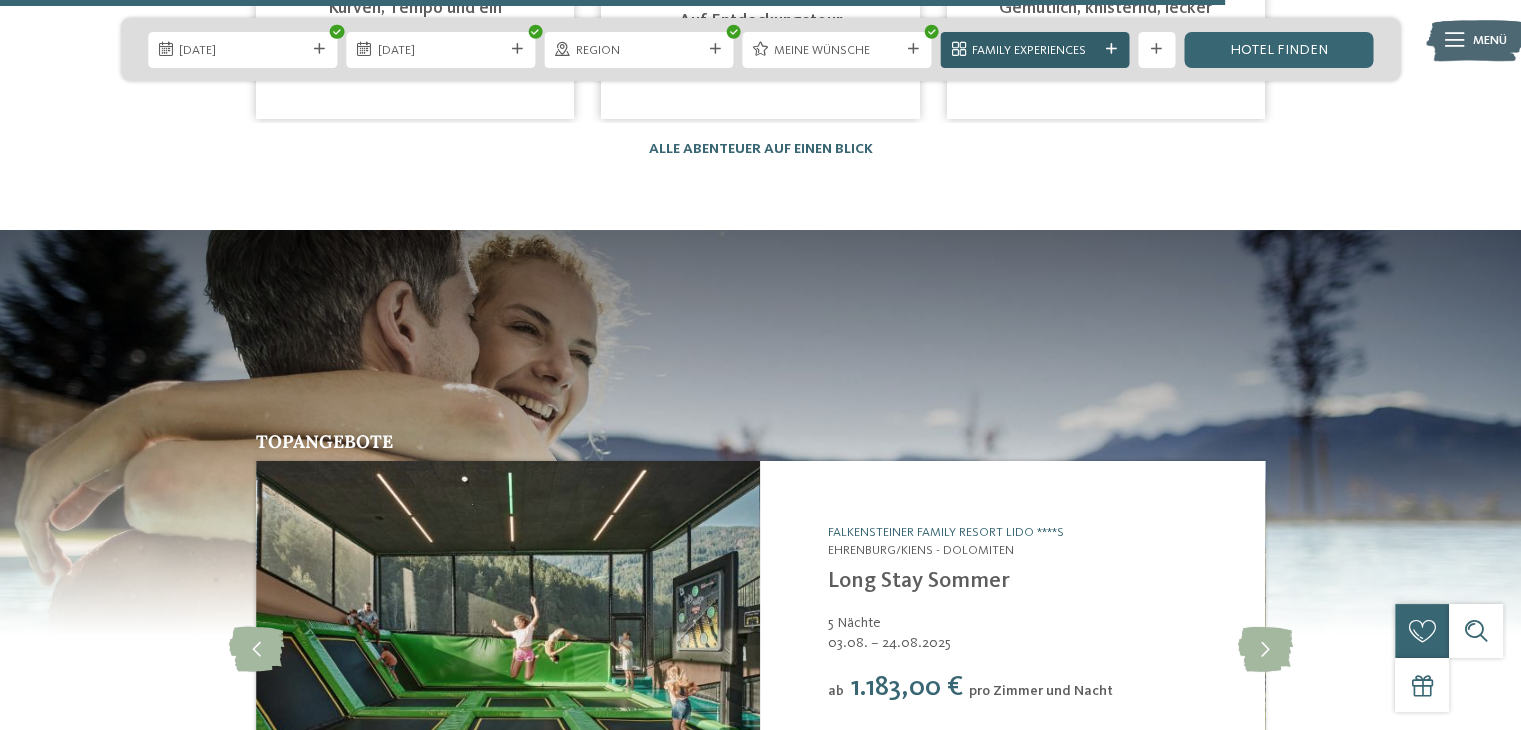 click at bounding box center [1111, 49] 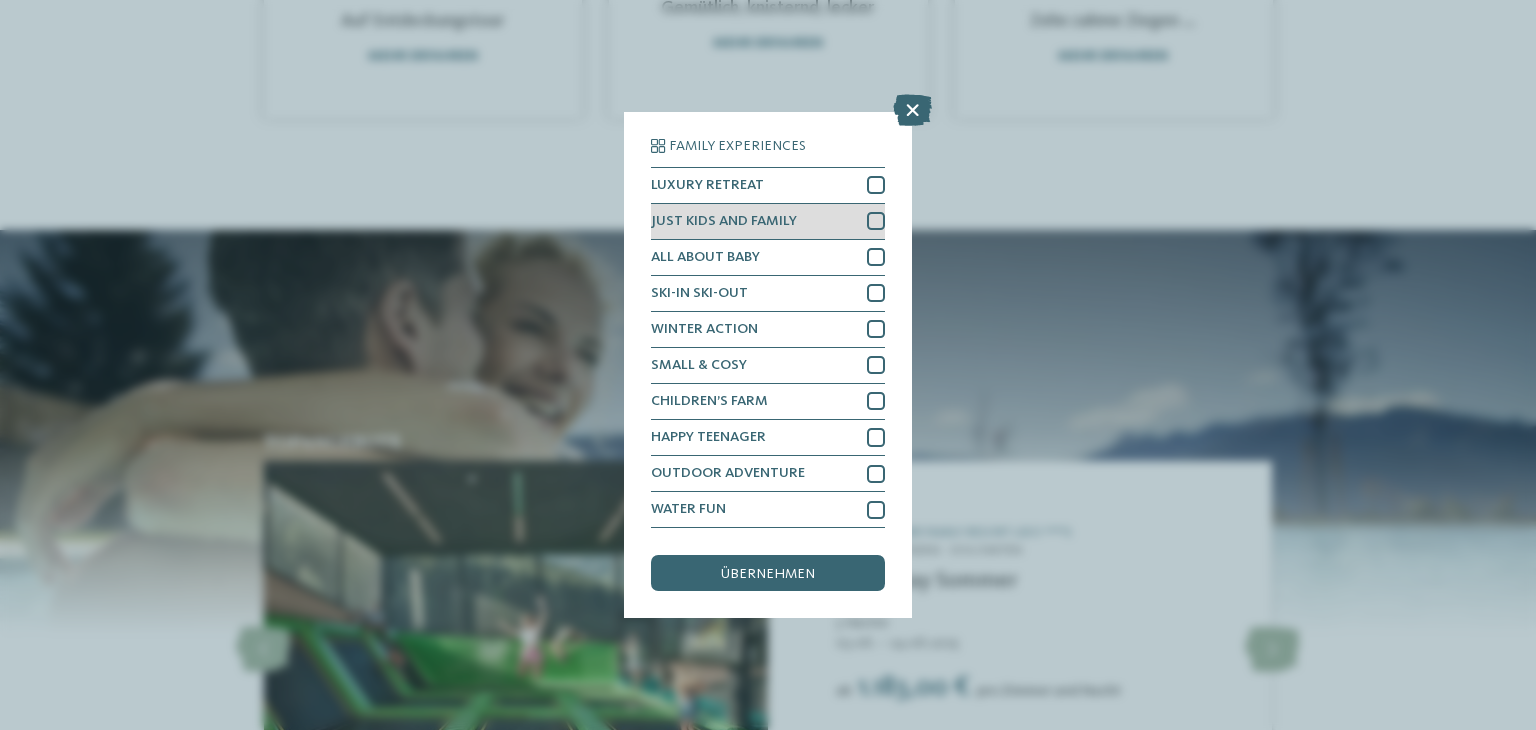 click at bounding box center [876, 221] 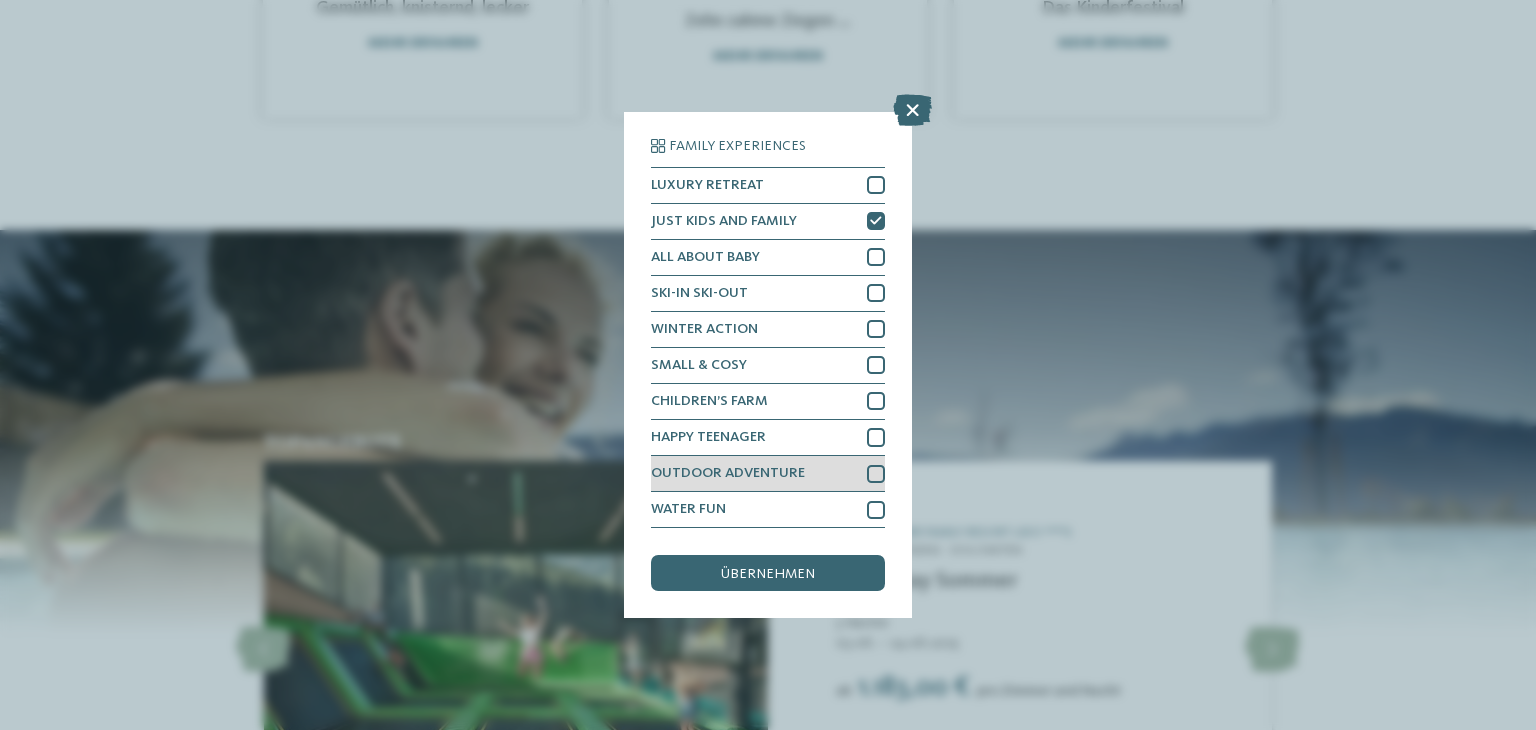 click at bounding box center [876, 474] 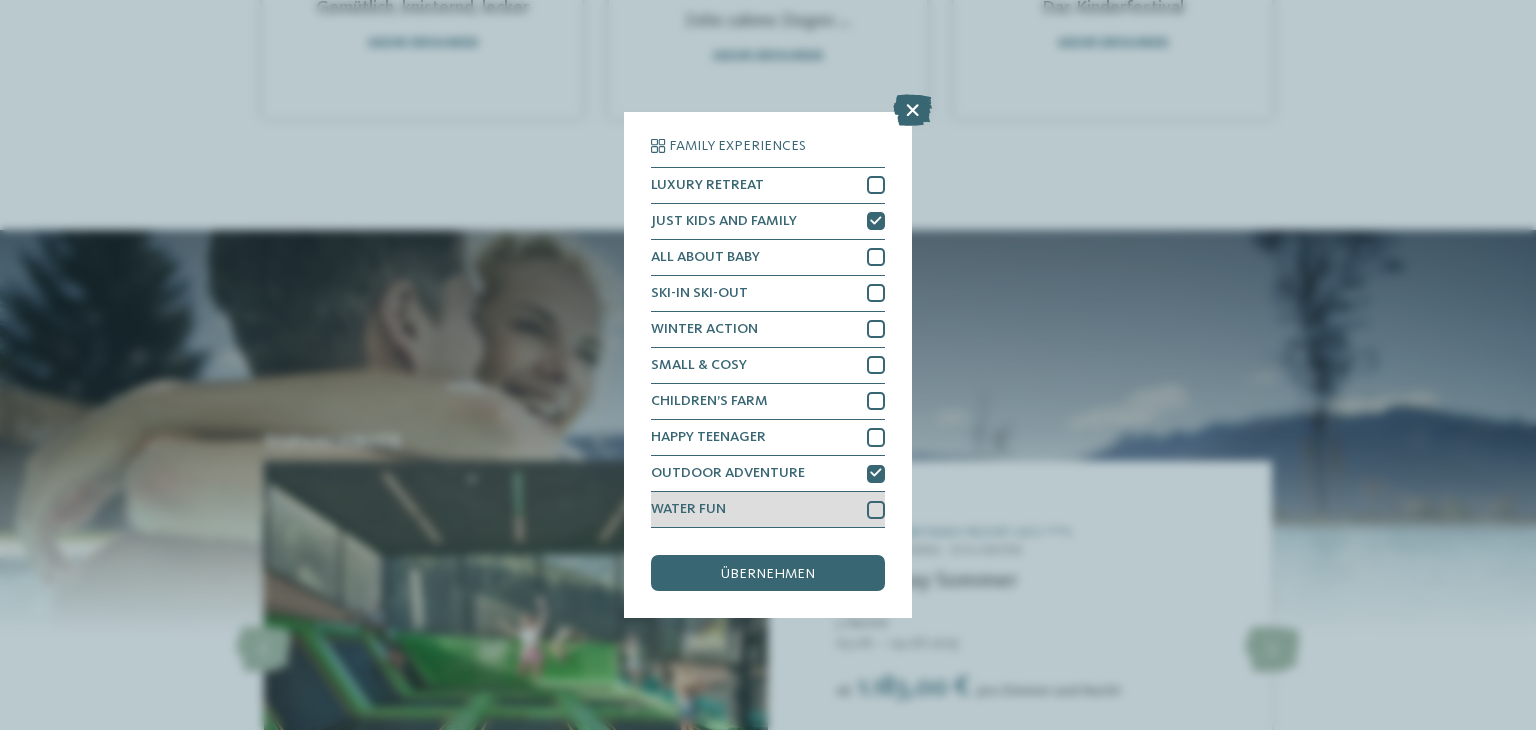 click at bounding box center [876, 510] 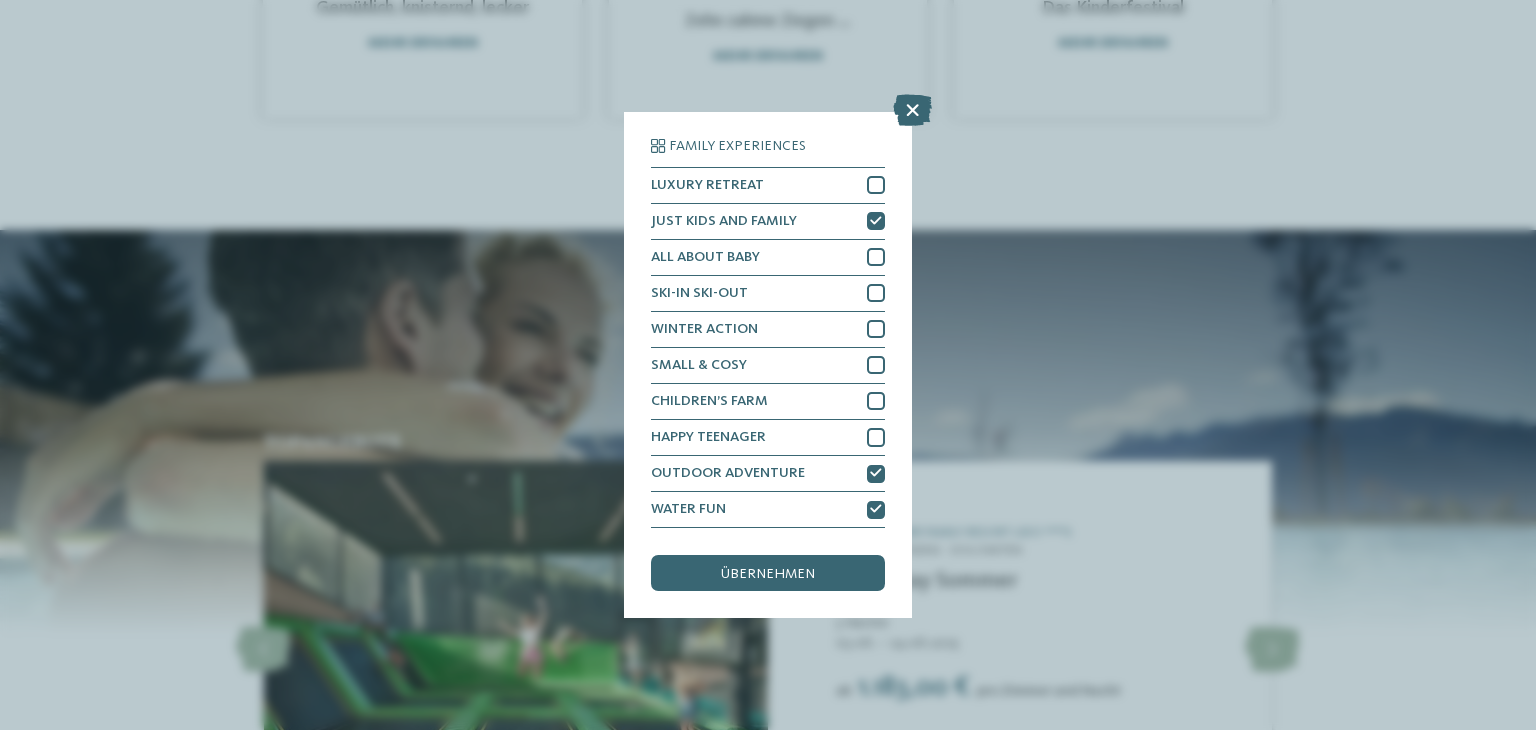click on "übernehmen" at bounding box center [768, 573] 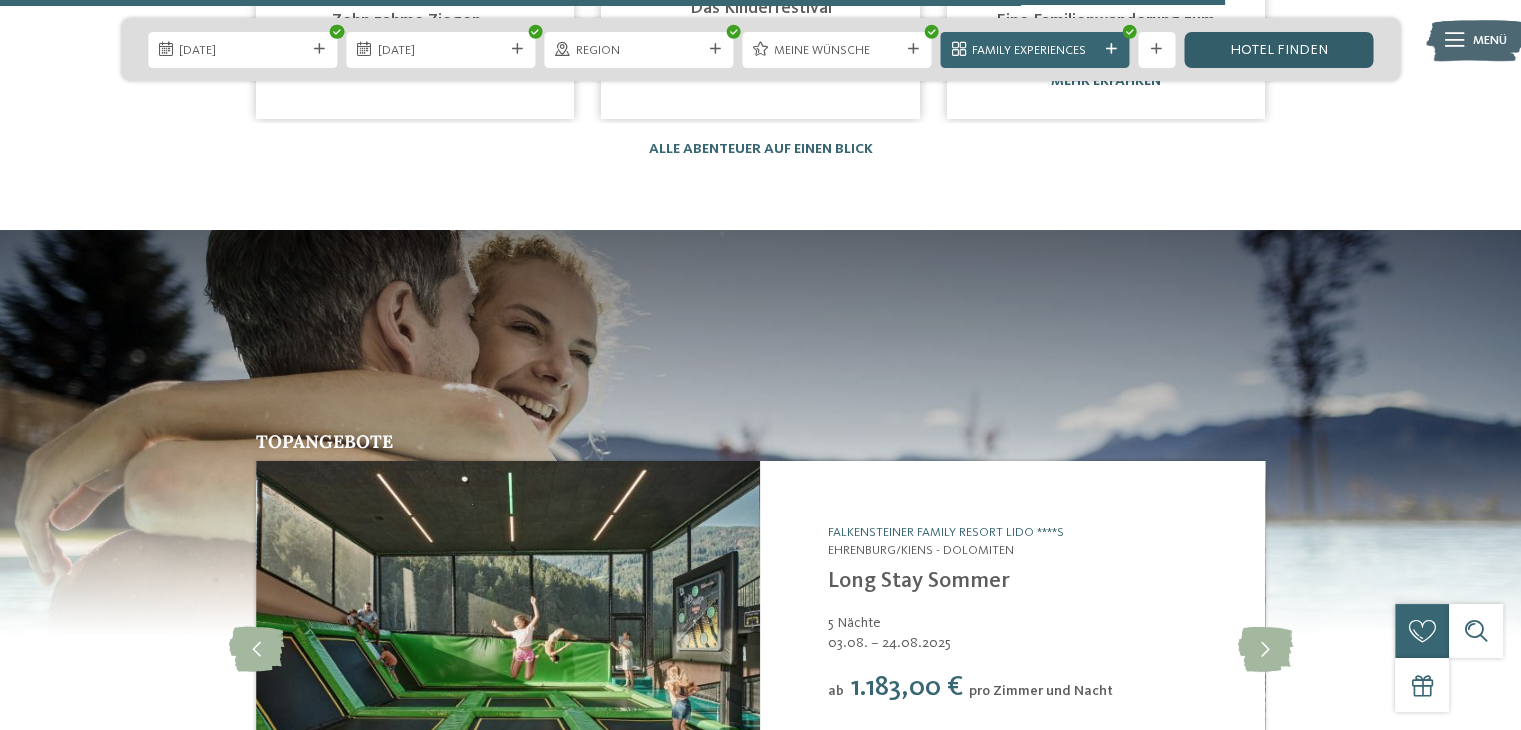 click on "Hotel finden" at bounding box center (1278, 50) 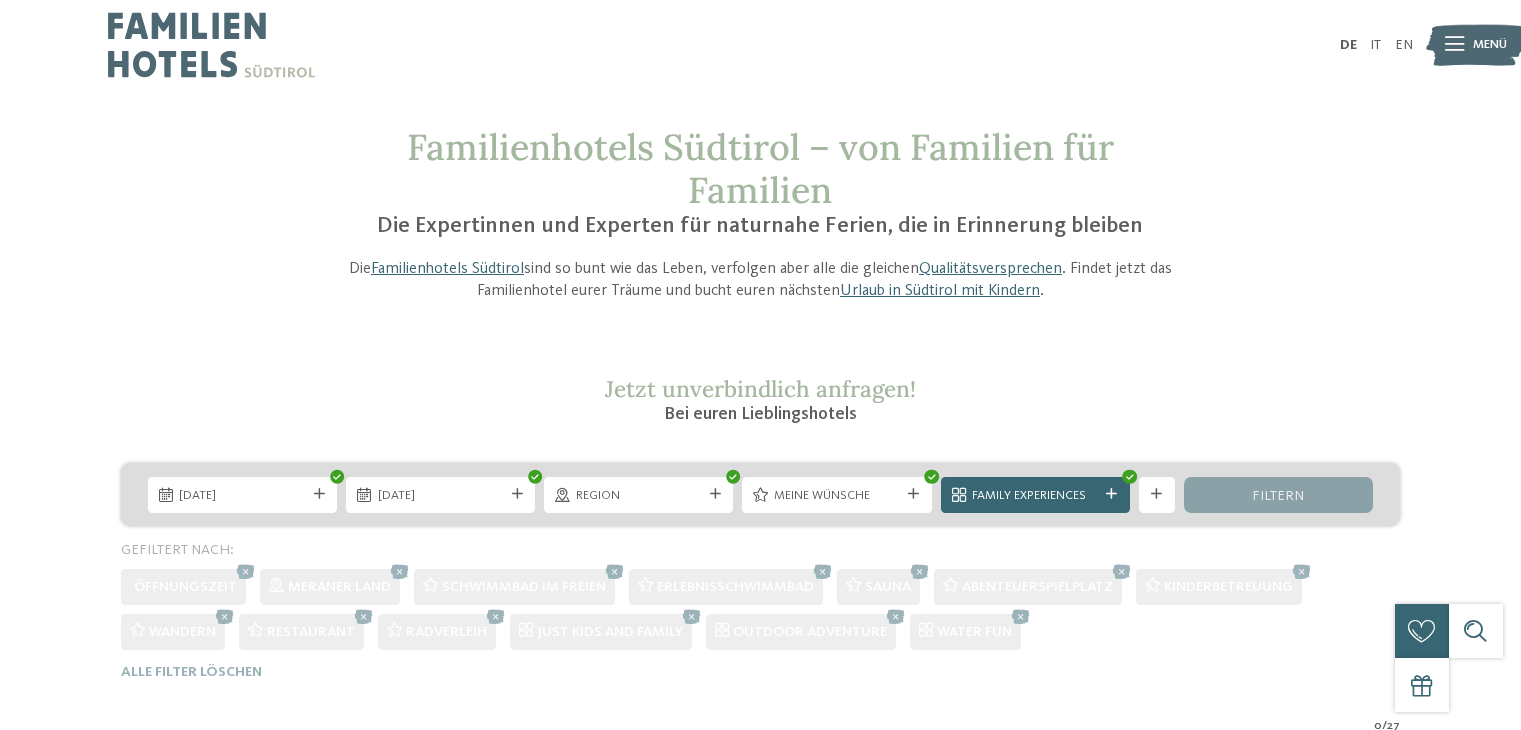 scroll, scrollTop: 464, scrollLeft: 0, axis: vertical 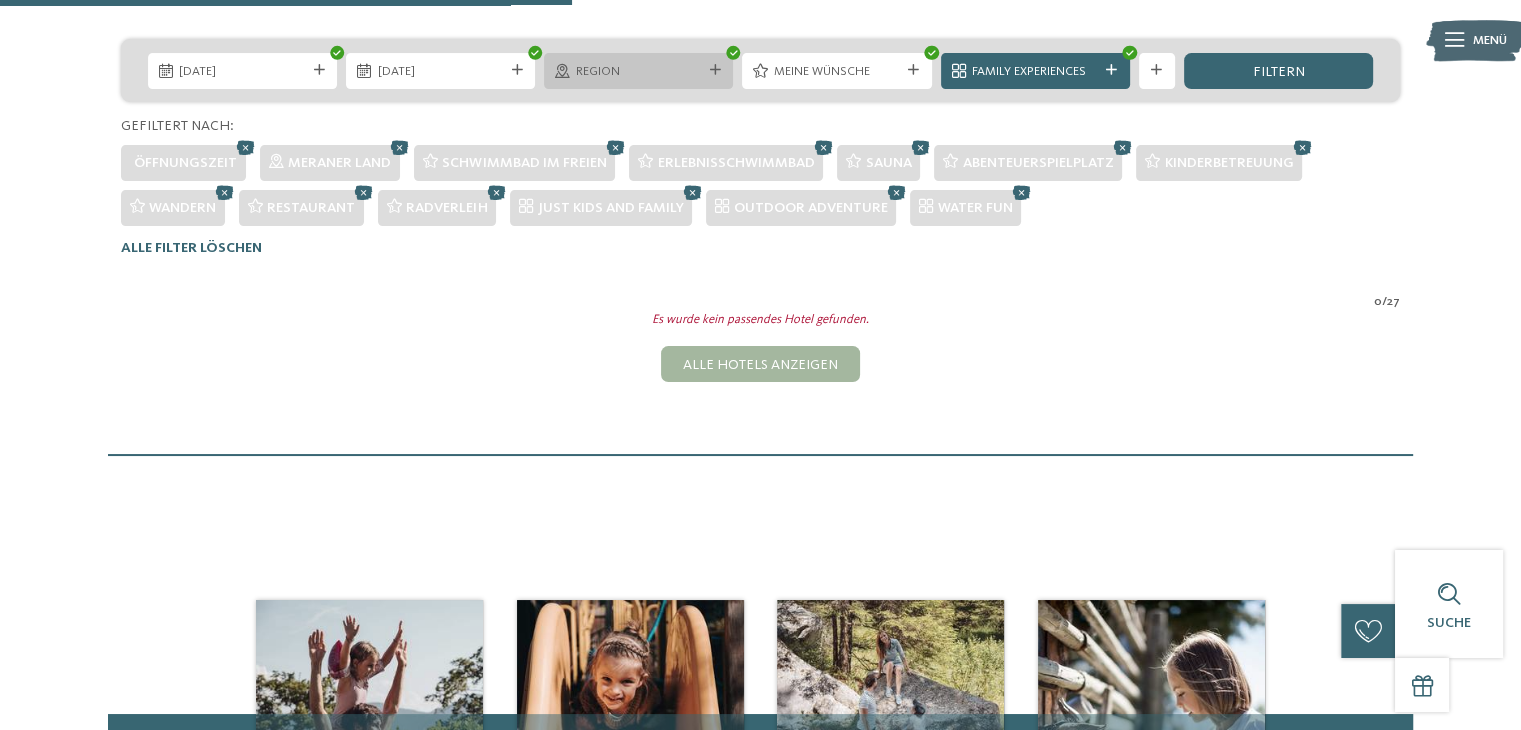 click at bounding box center [715, 70] 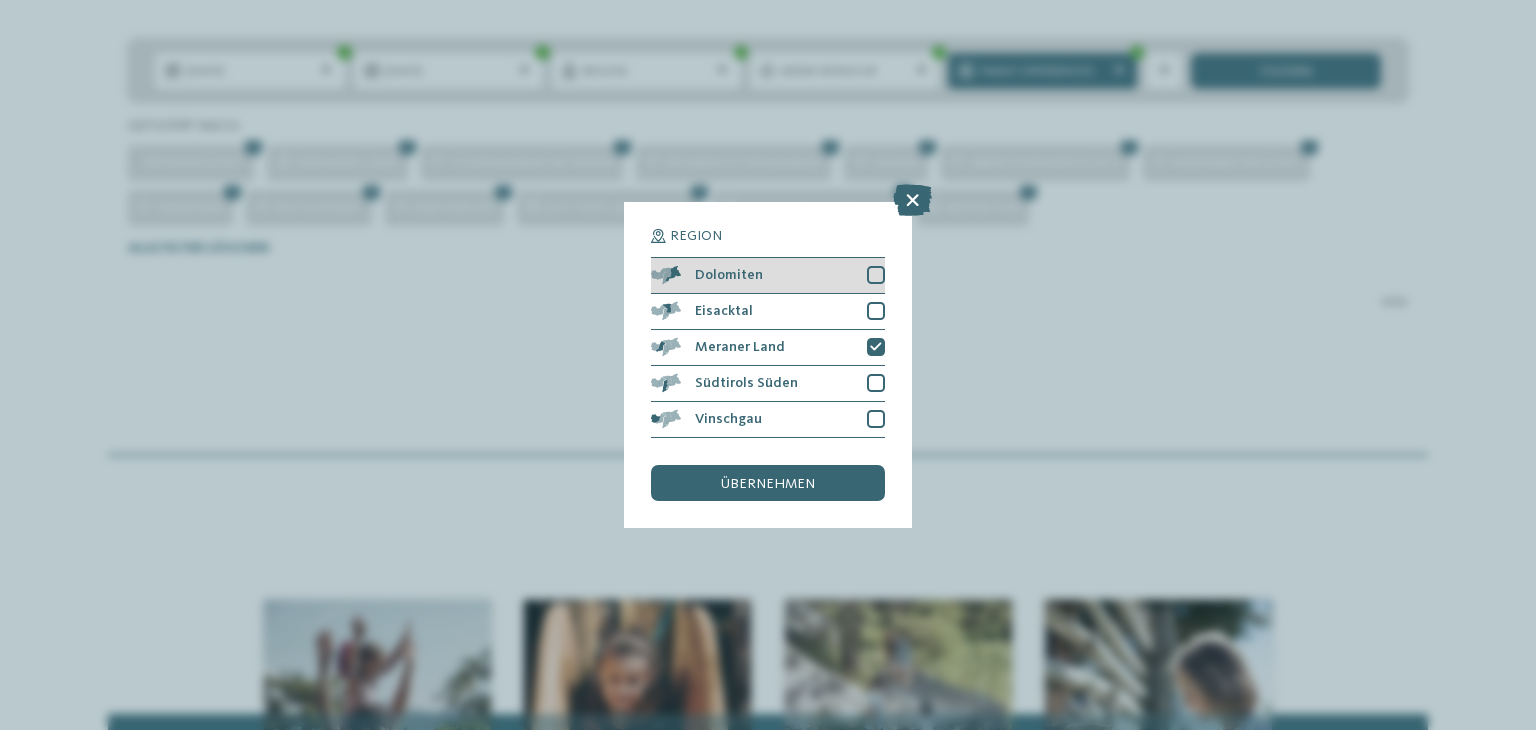 click at bounding box center [876, 275] 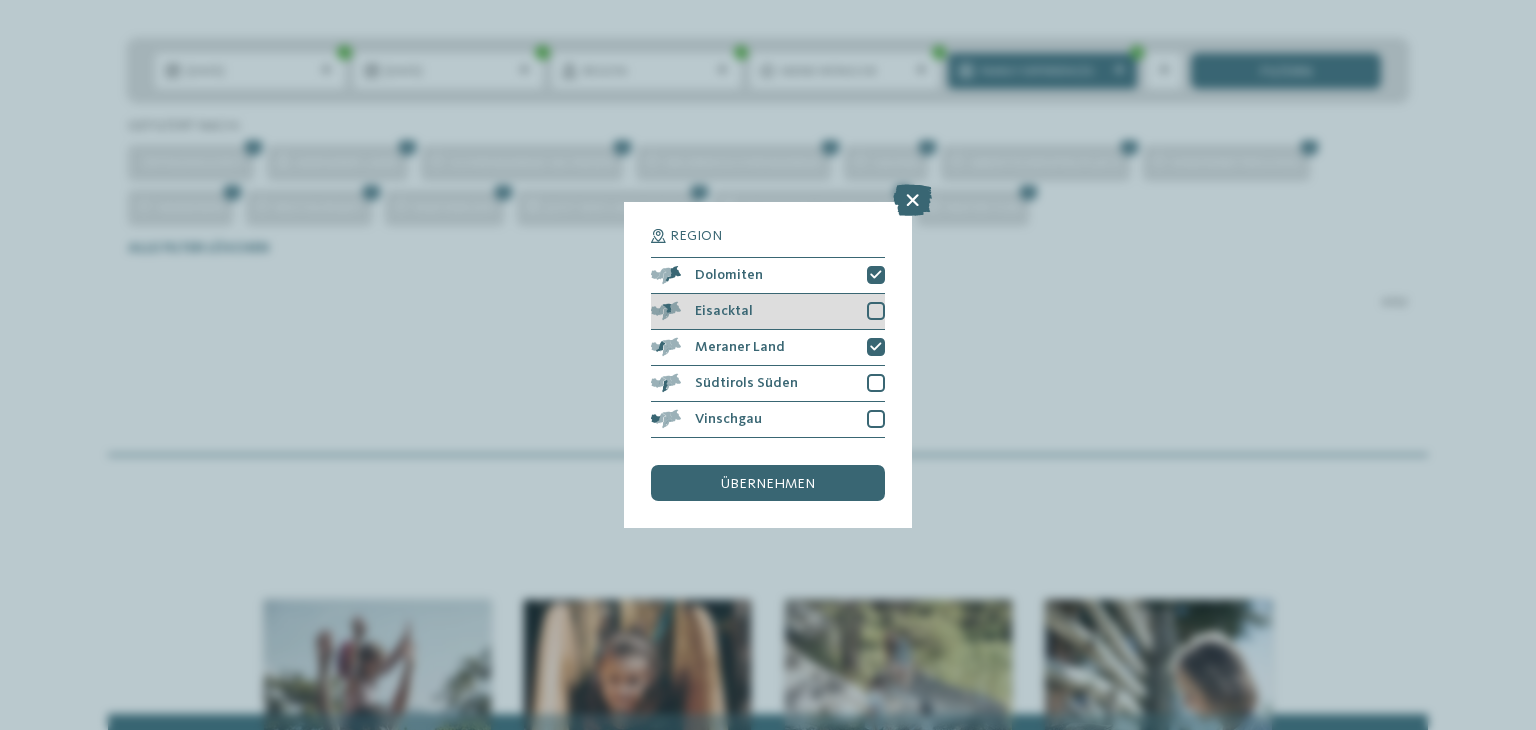 click at bounding box center [876, 311] 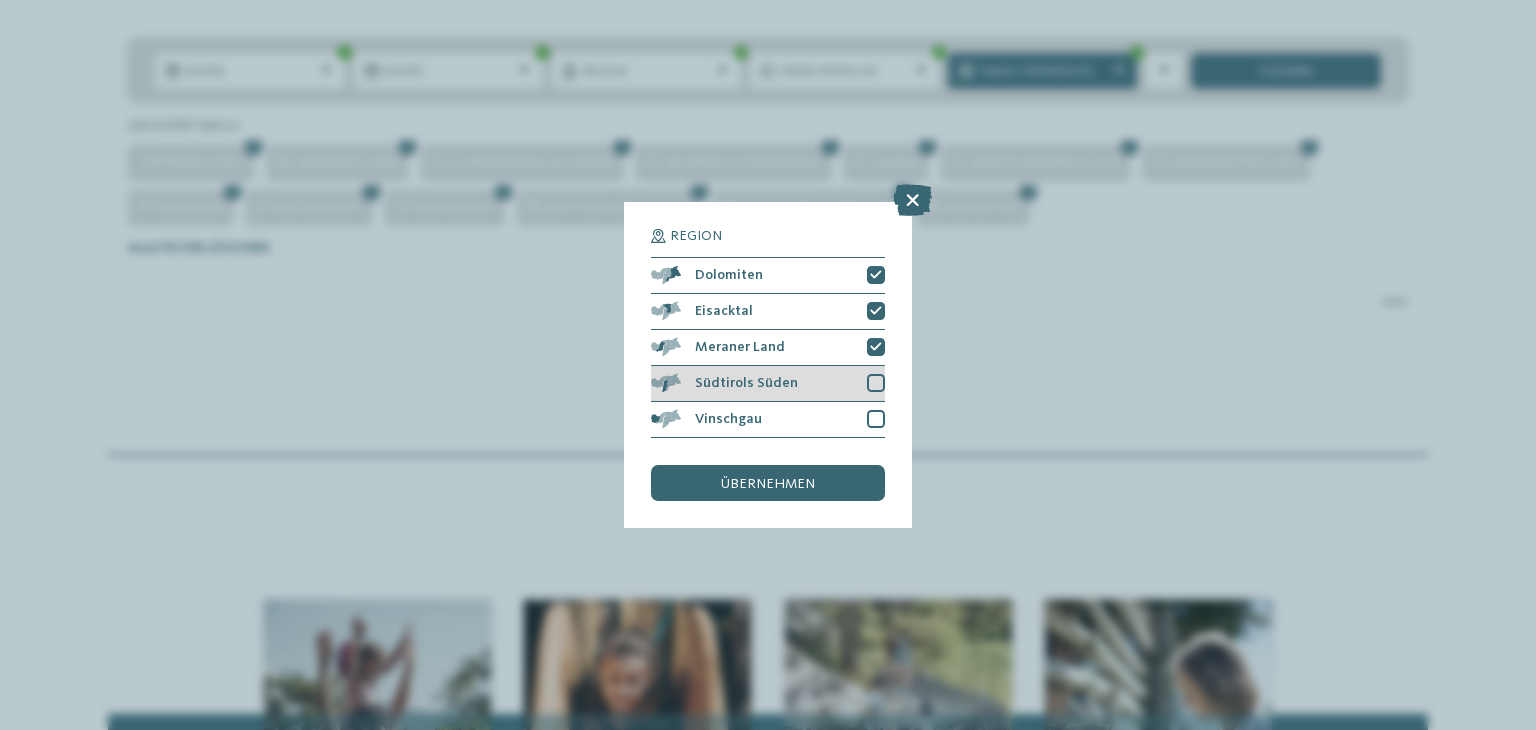 click at bounding box center (876, 383) 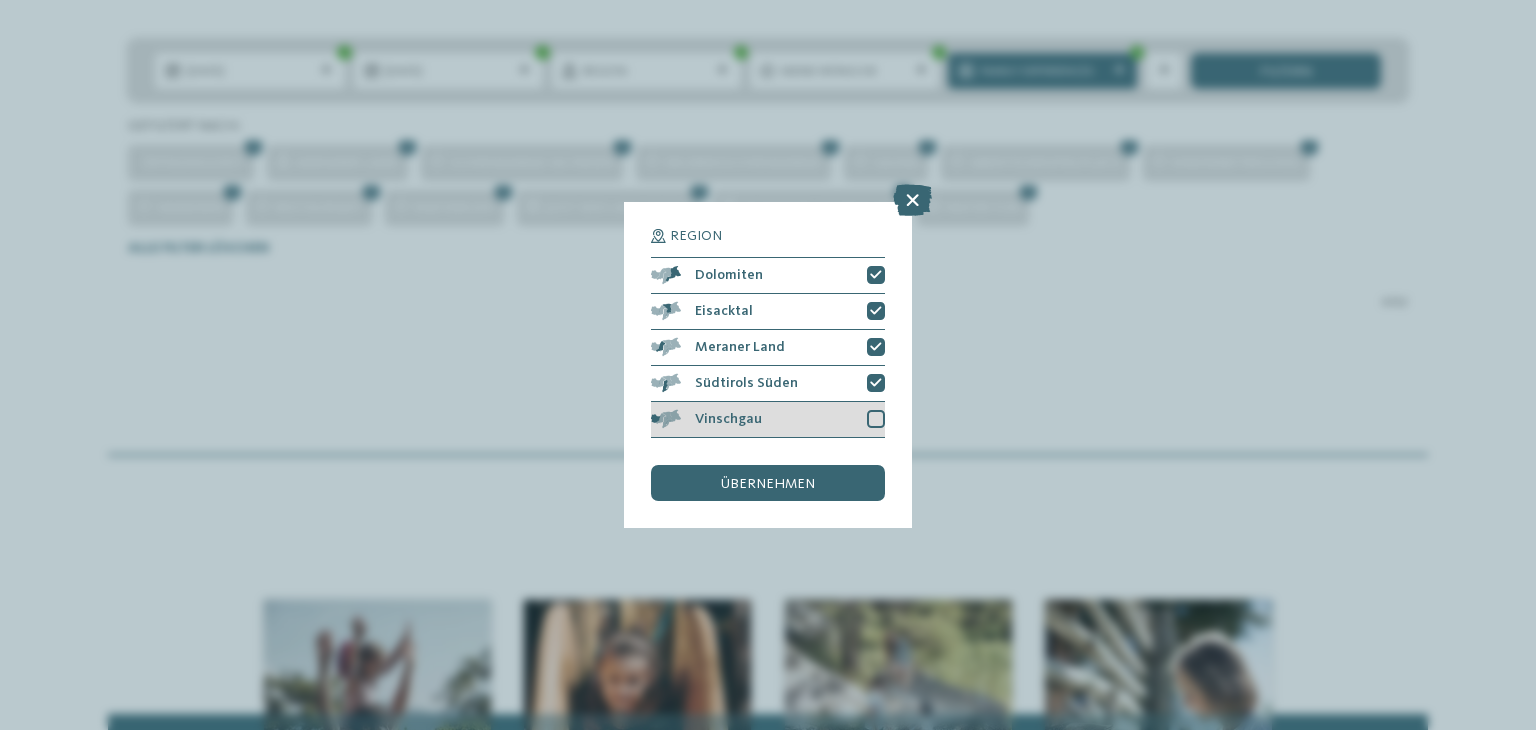 click at bounding box center (876, 419) 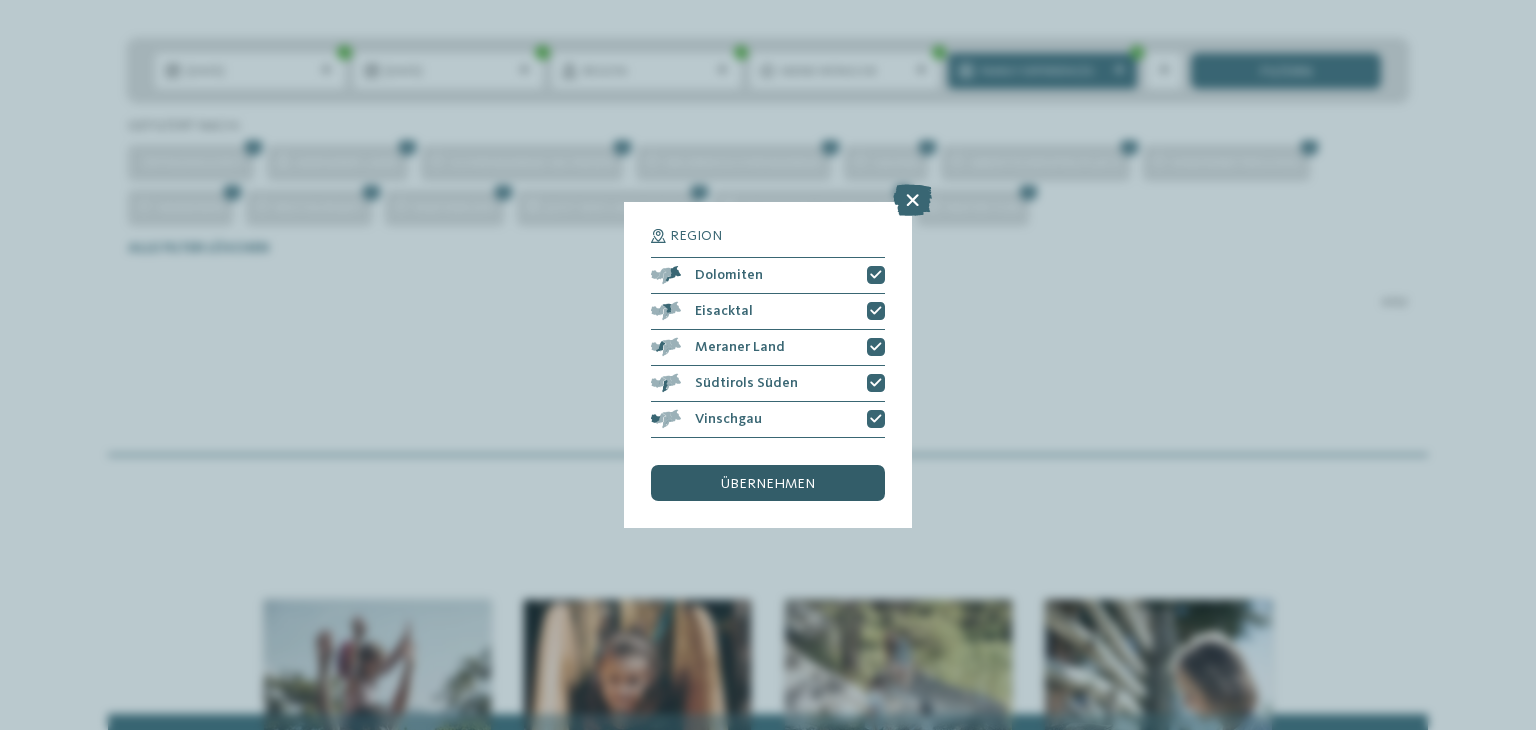 click on "übernehmen" at bounding box center [768, 483] 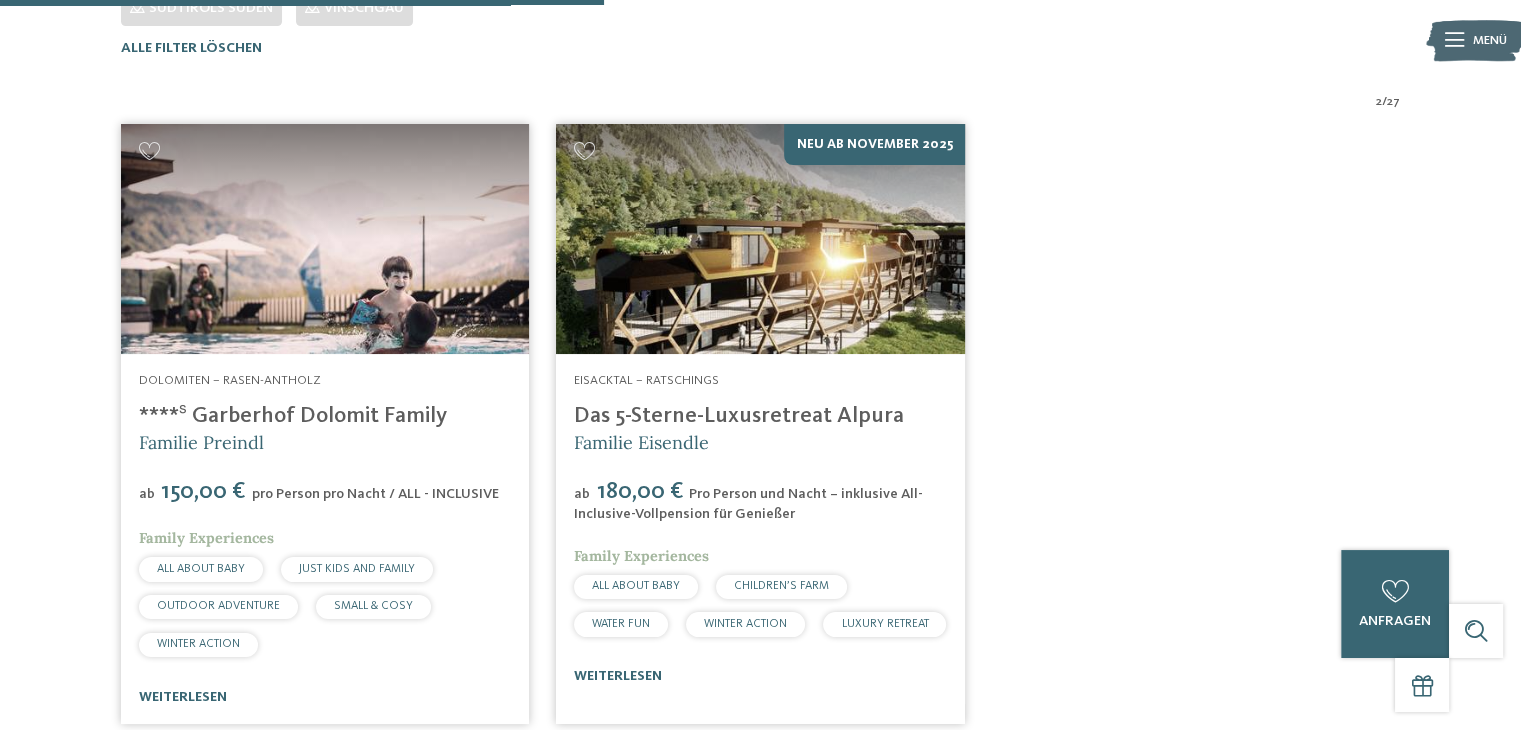 scroll, scrollTop: 769, scrollLeft: 0, axis: vertical 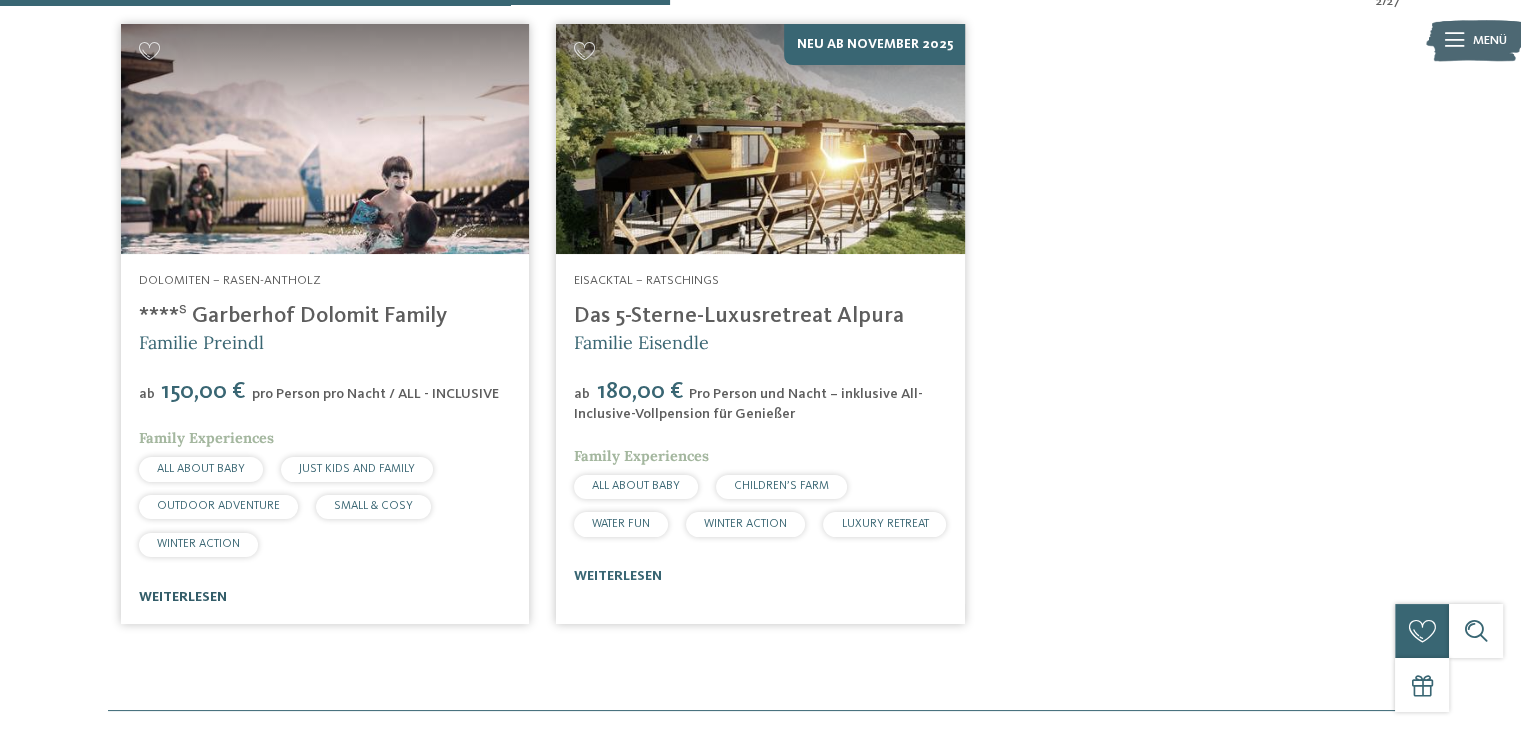 click on "weiterlesen" at bounding box center [183, 597] 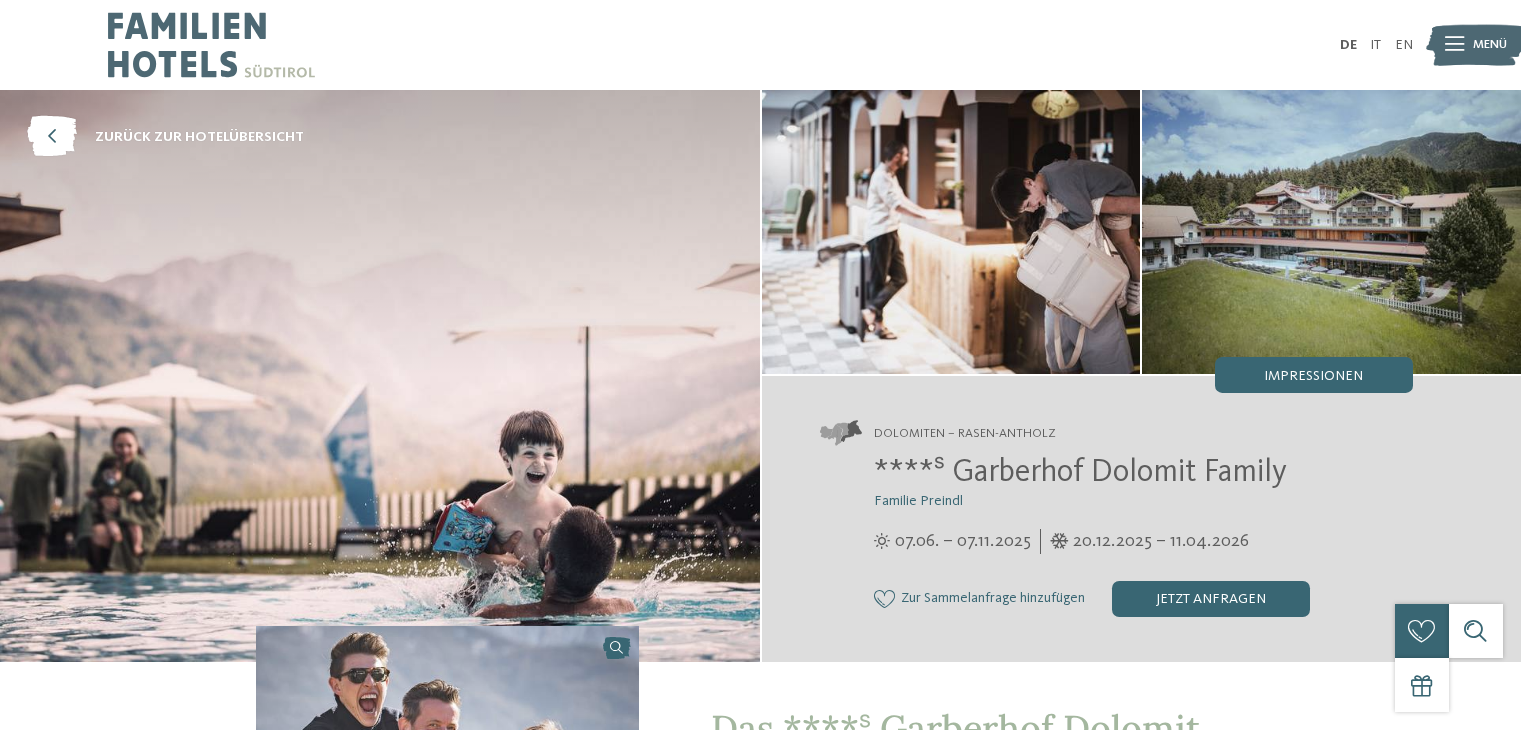 scroll, scrollTop: 0, scrollLeft: 0, axis: both 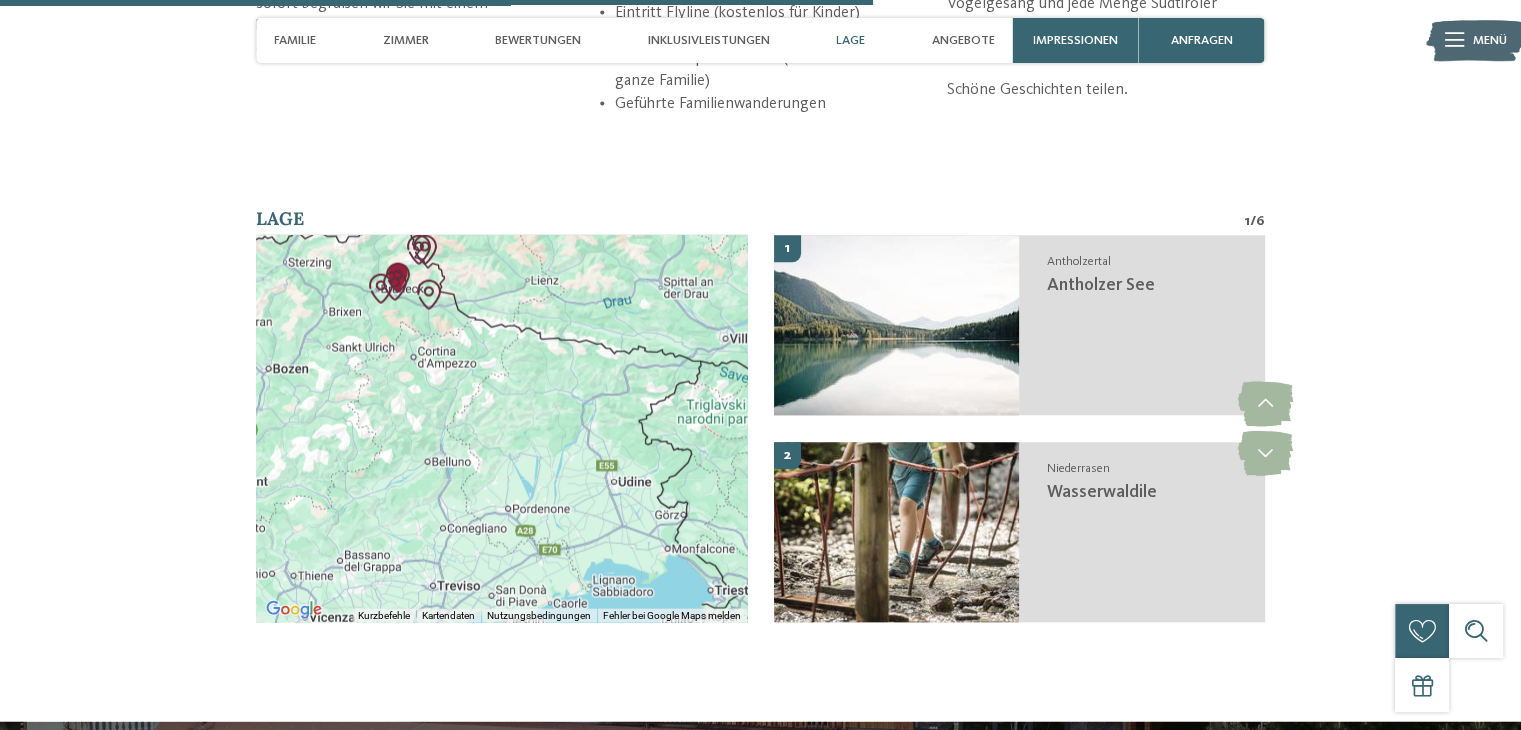 drag, startPoint x: 652, startPoint y: 425, endPoint x: 545, endPoint y: 301, distance: 163.78339 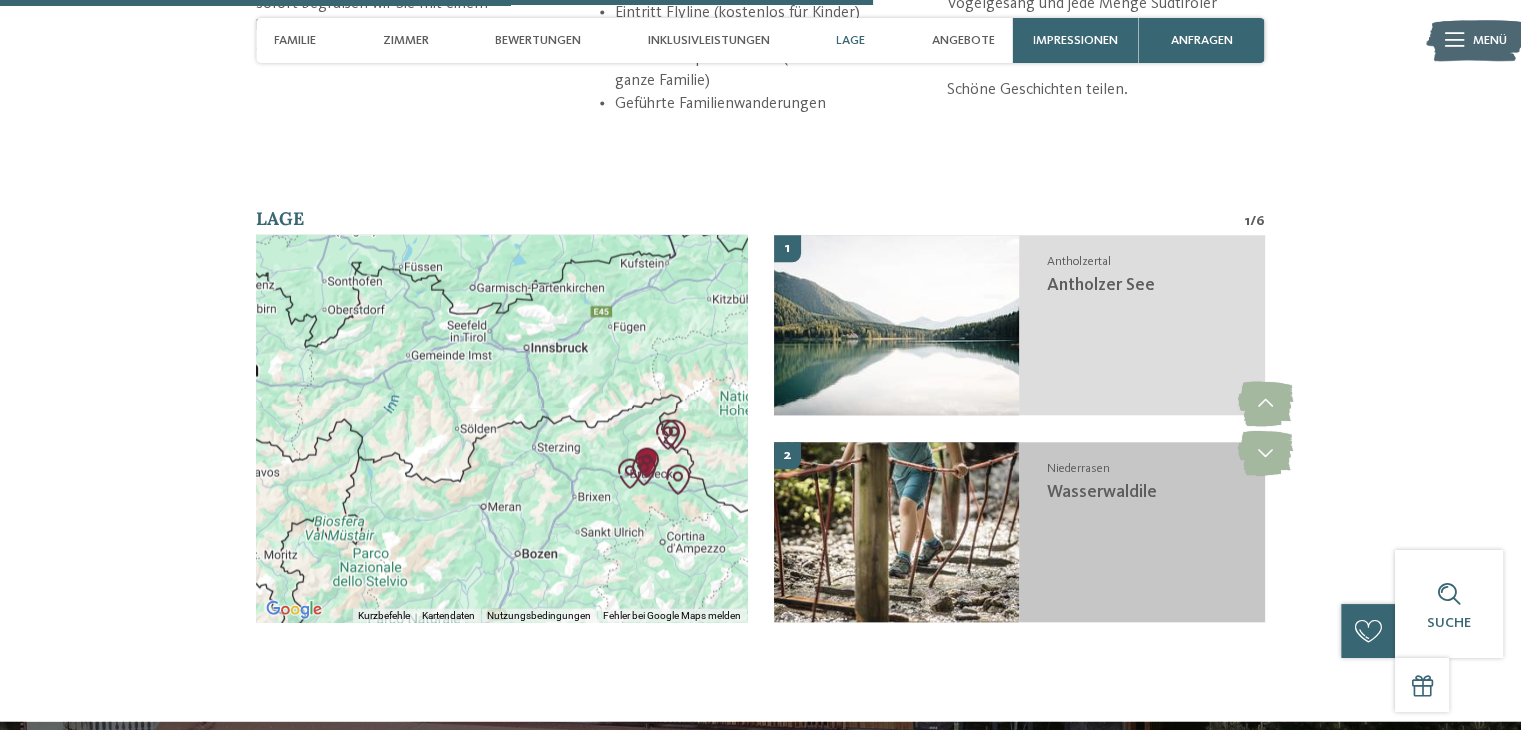 drag, startPoint x: 580, startPoint y: 334, endPoint x: 828, endPoint y: 520, distance: 310 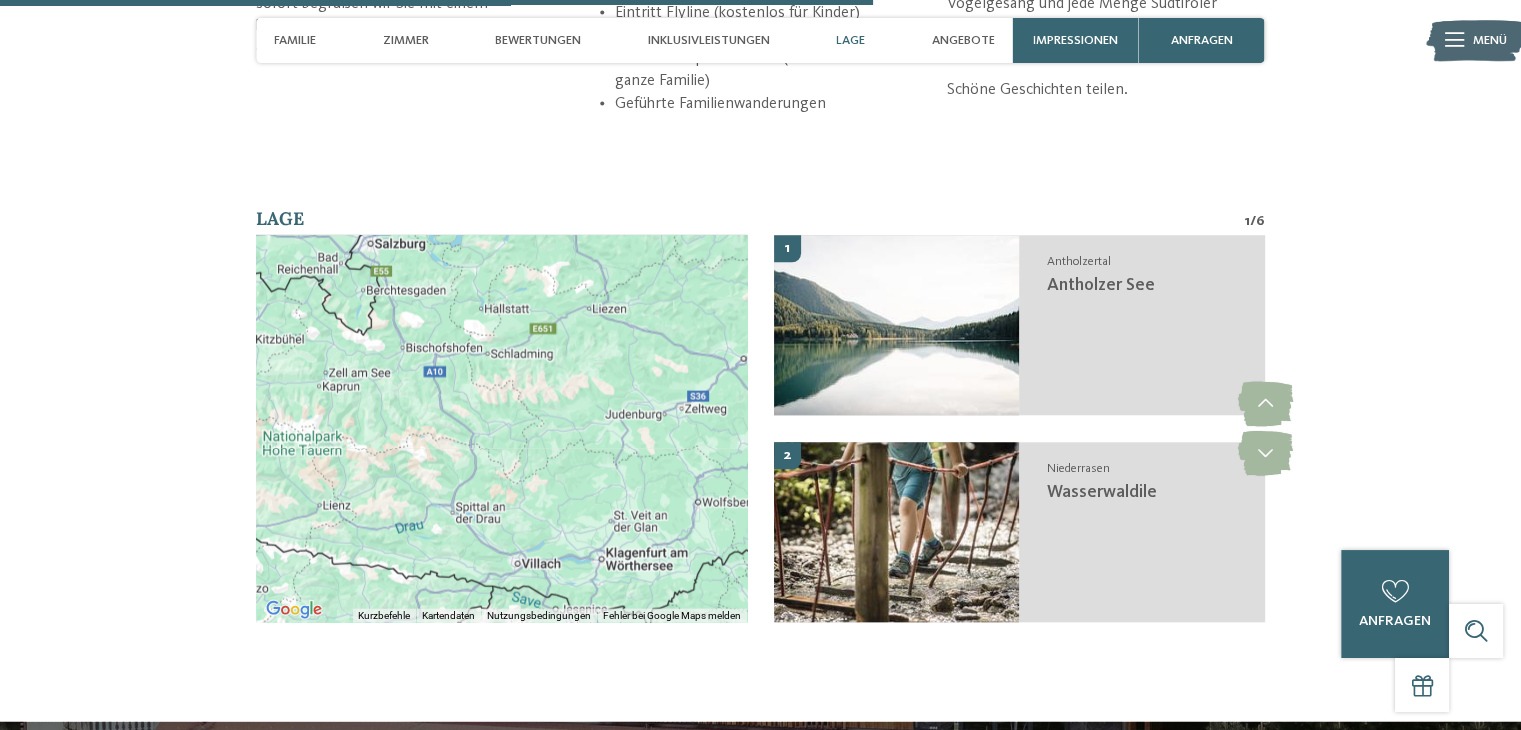 drag, startPoint x: 644, startPoint y: 405, endPoint x: 176, endPoint y: 457, distance: 470.88004 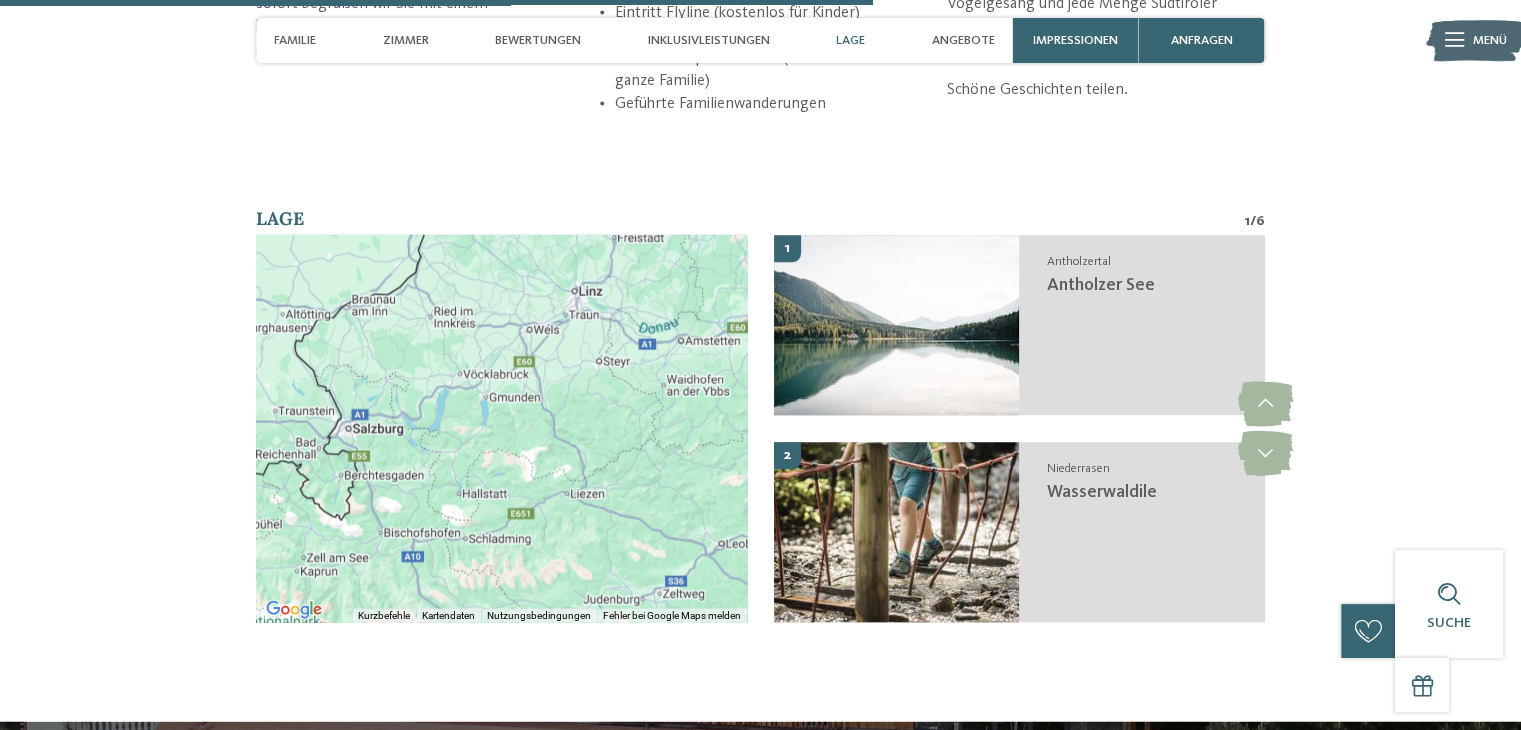 drag, startPoint x: 646, startPoint y: 424, endPoint x: 628, endPoint y: 623, distance: 199.81241 